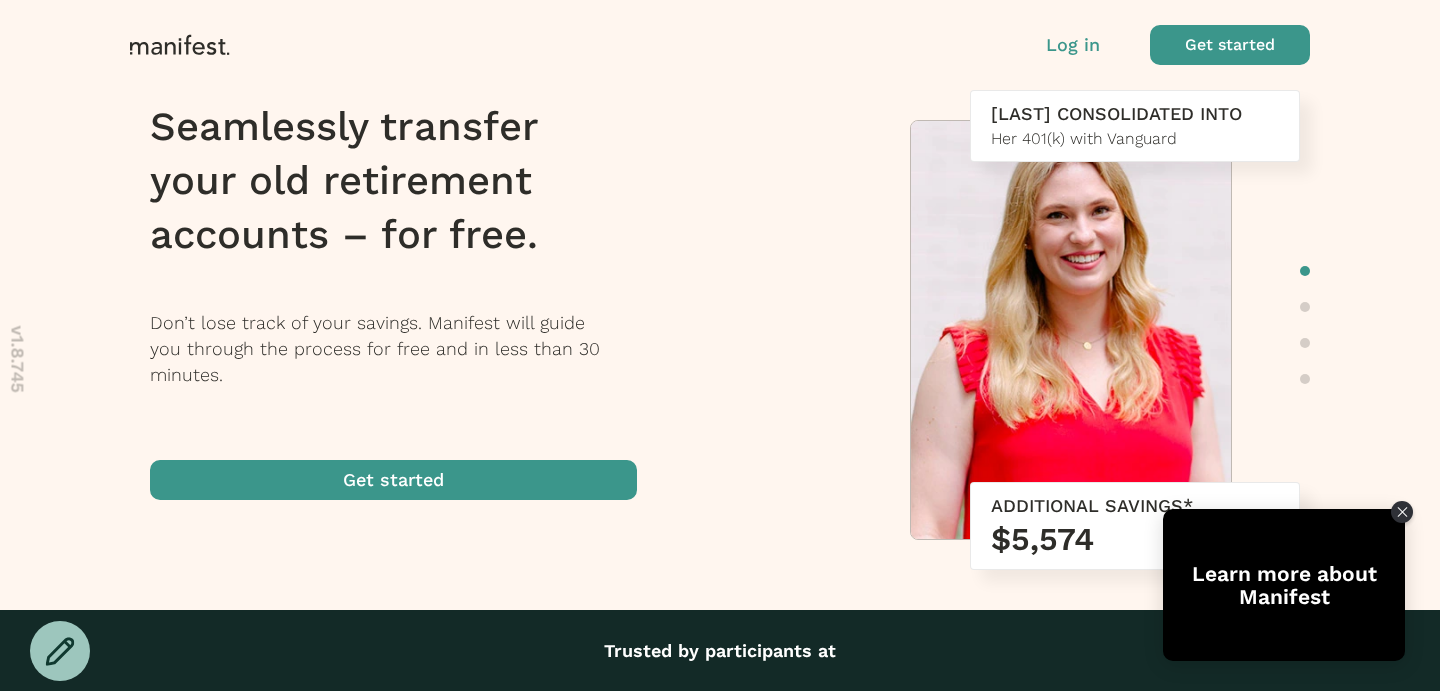 scroll, scrollTop: 0, scrollLeft: 0, axis: both 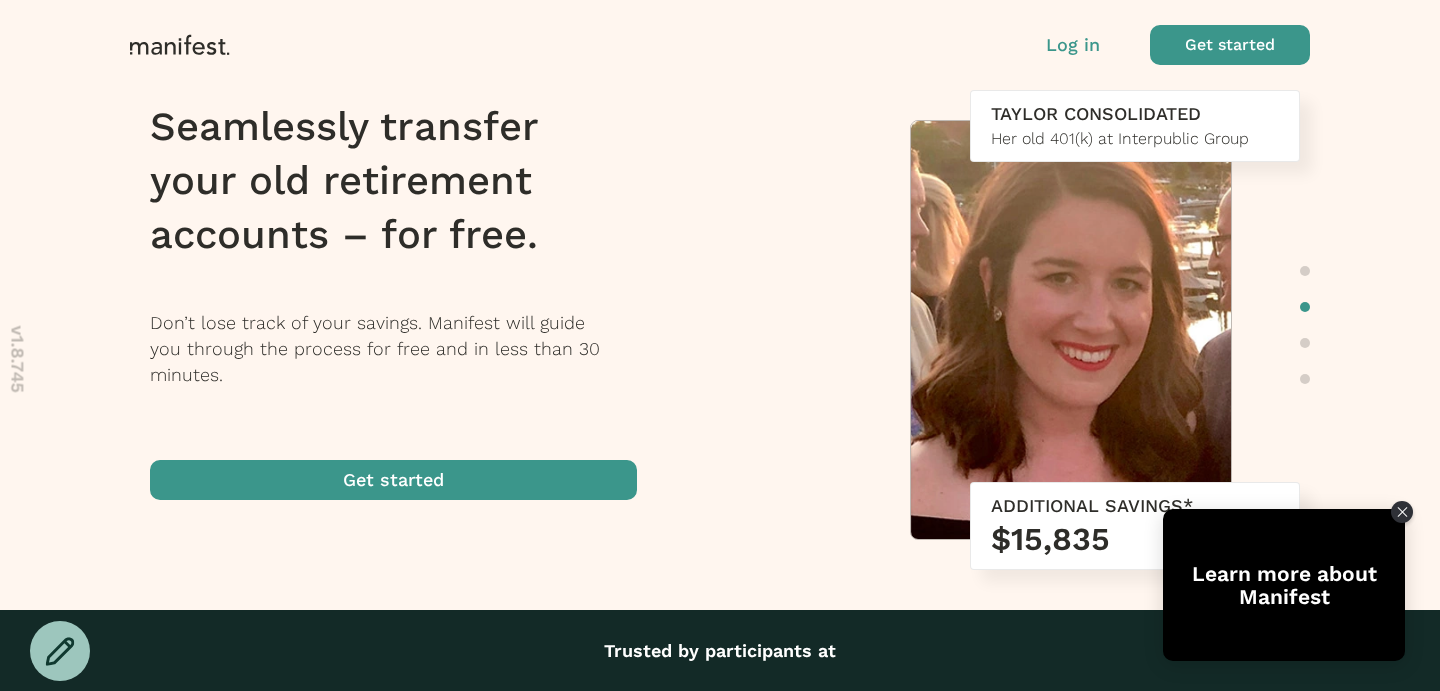 click on "Log in" at bounding box center [1073, 45] 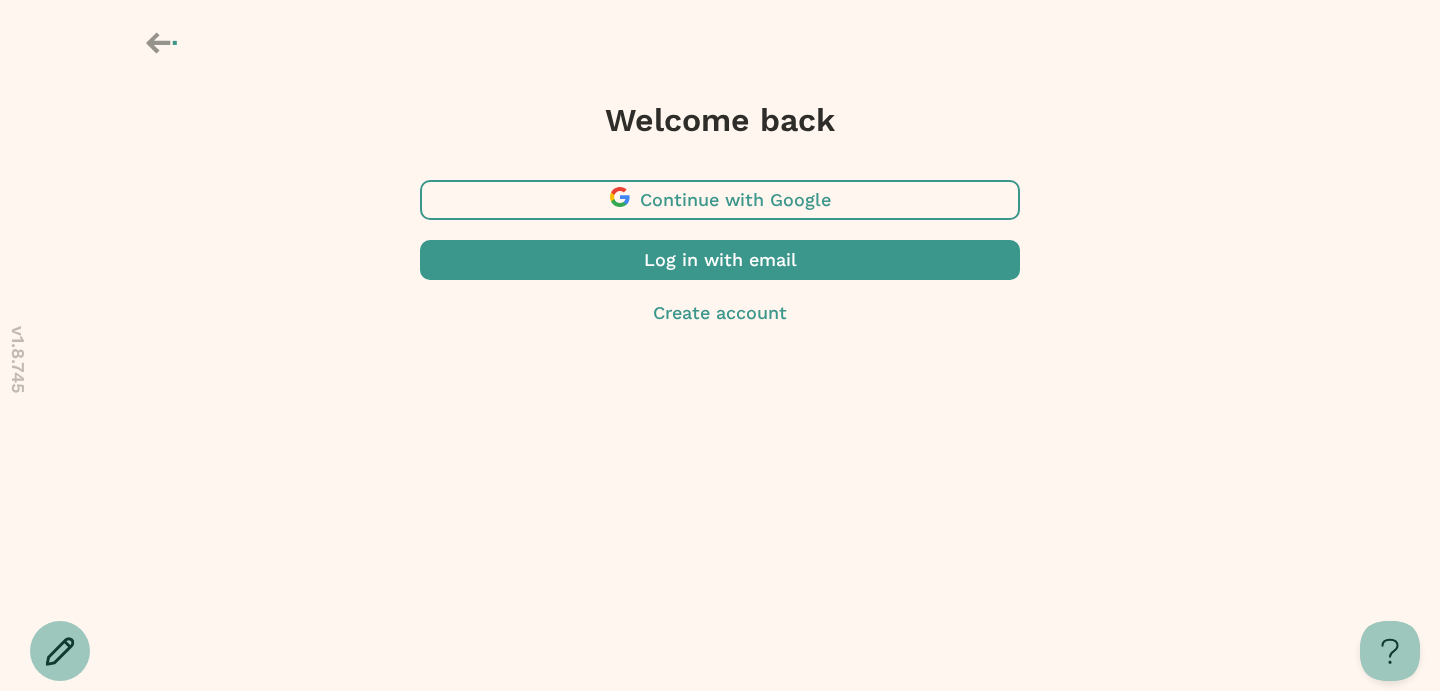 click at bounding box center [720, 260] 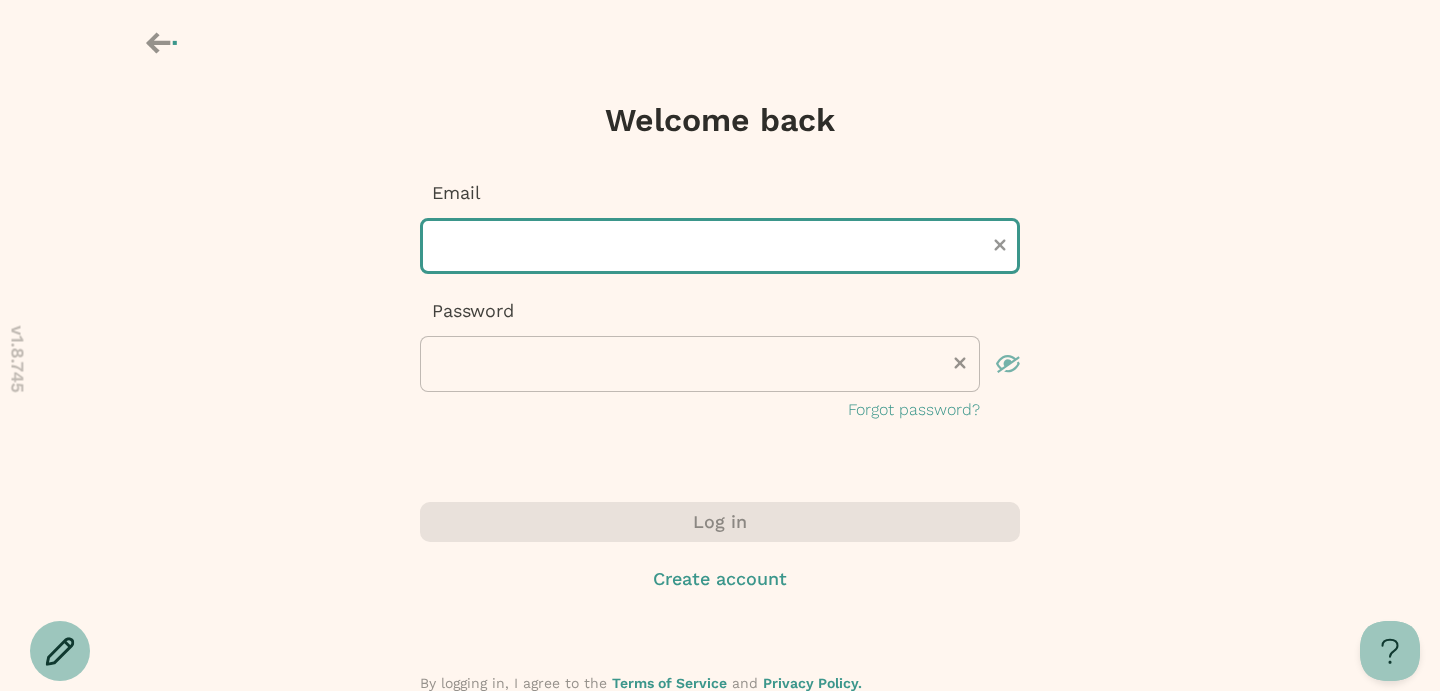 click at bounding box center [720, 246] 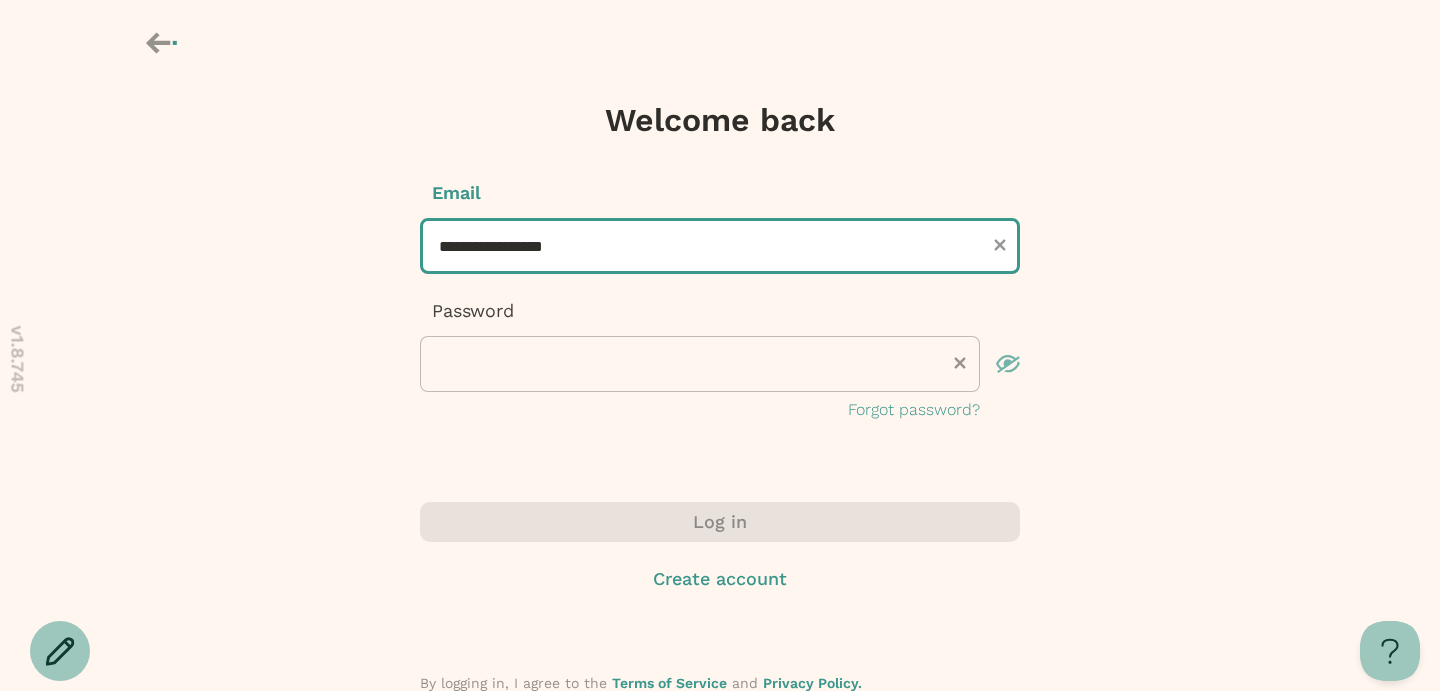 type on "**********" 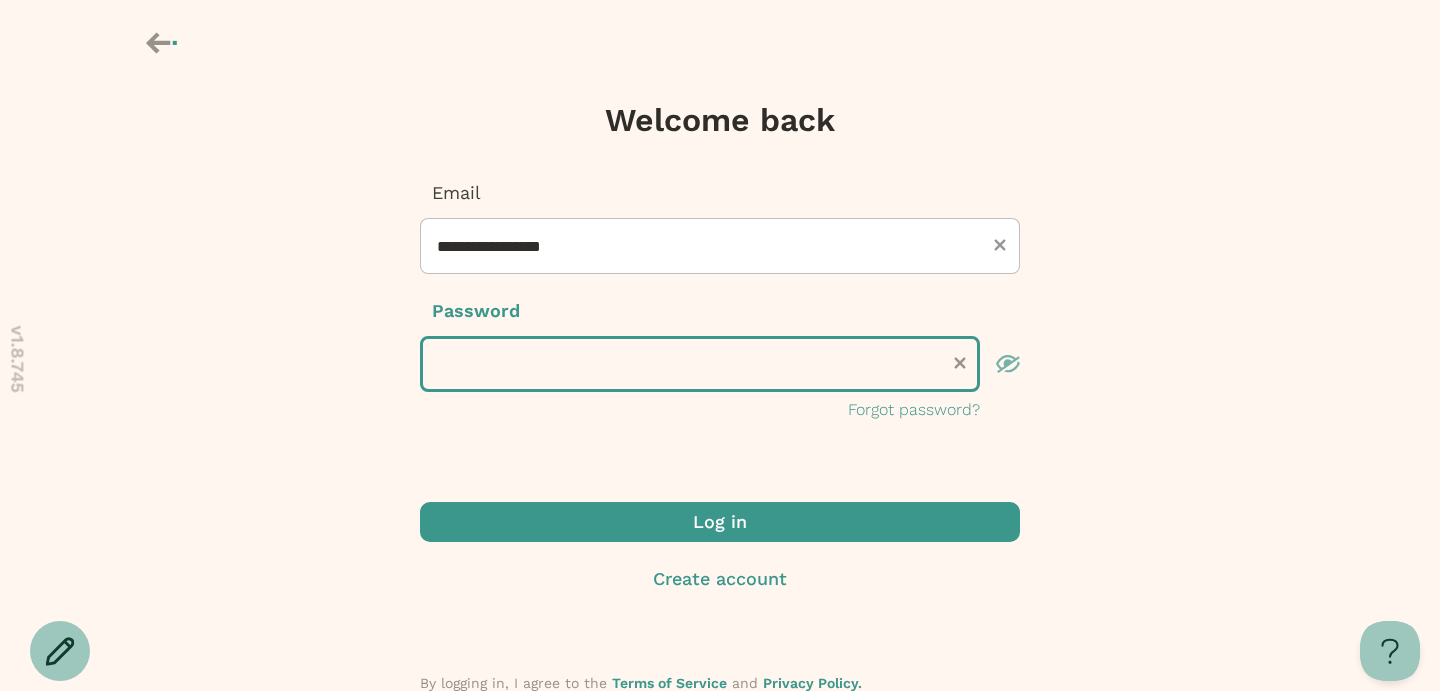 click on "Log in" at bounding box center [720, 522] 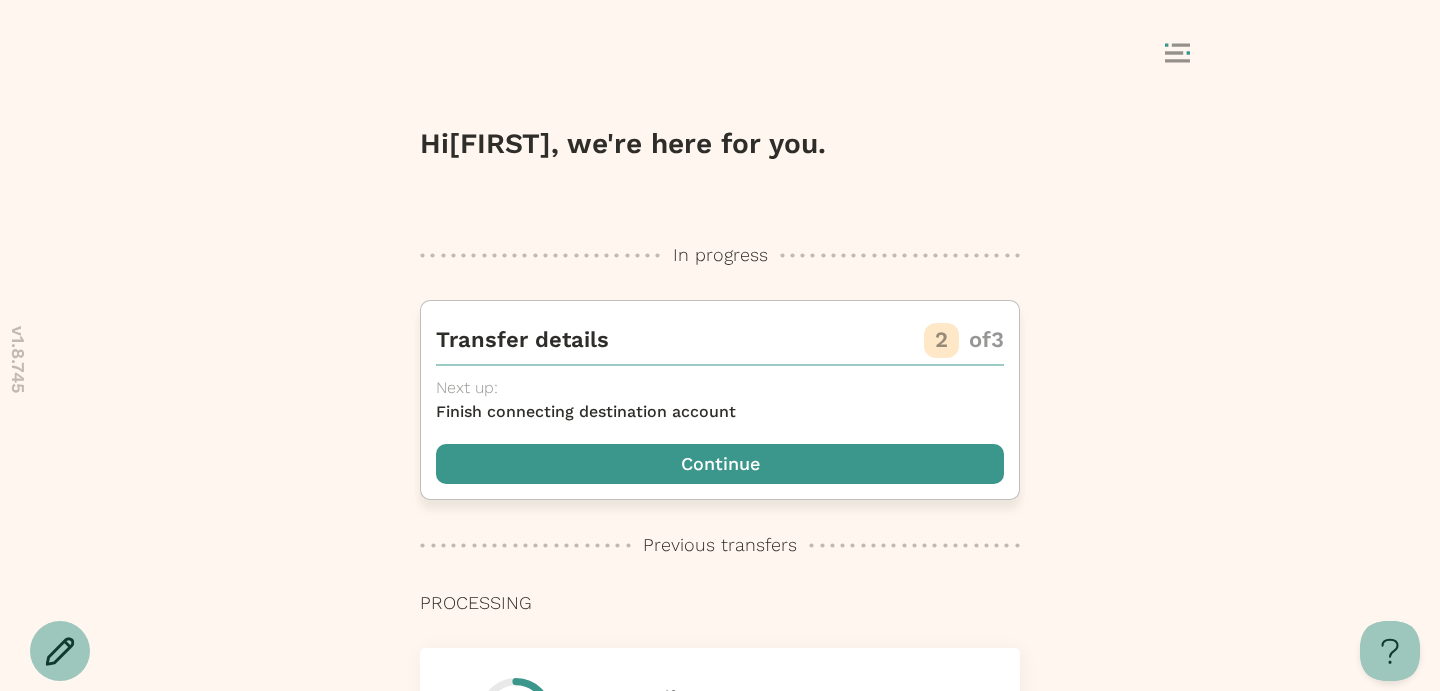 click at bounding box center (720, 464) 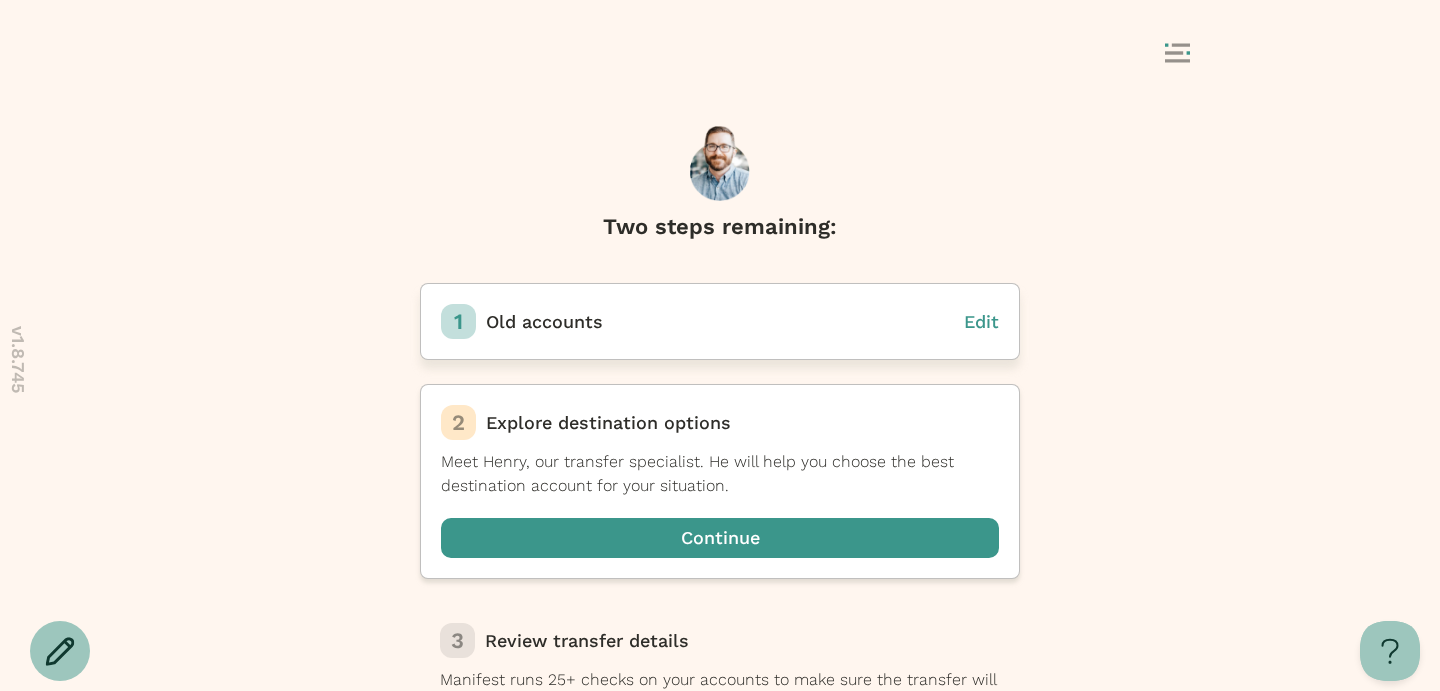 click on "Edit" at bounding box center (981, 321) 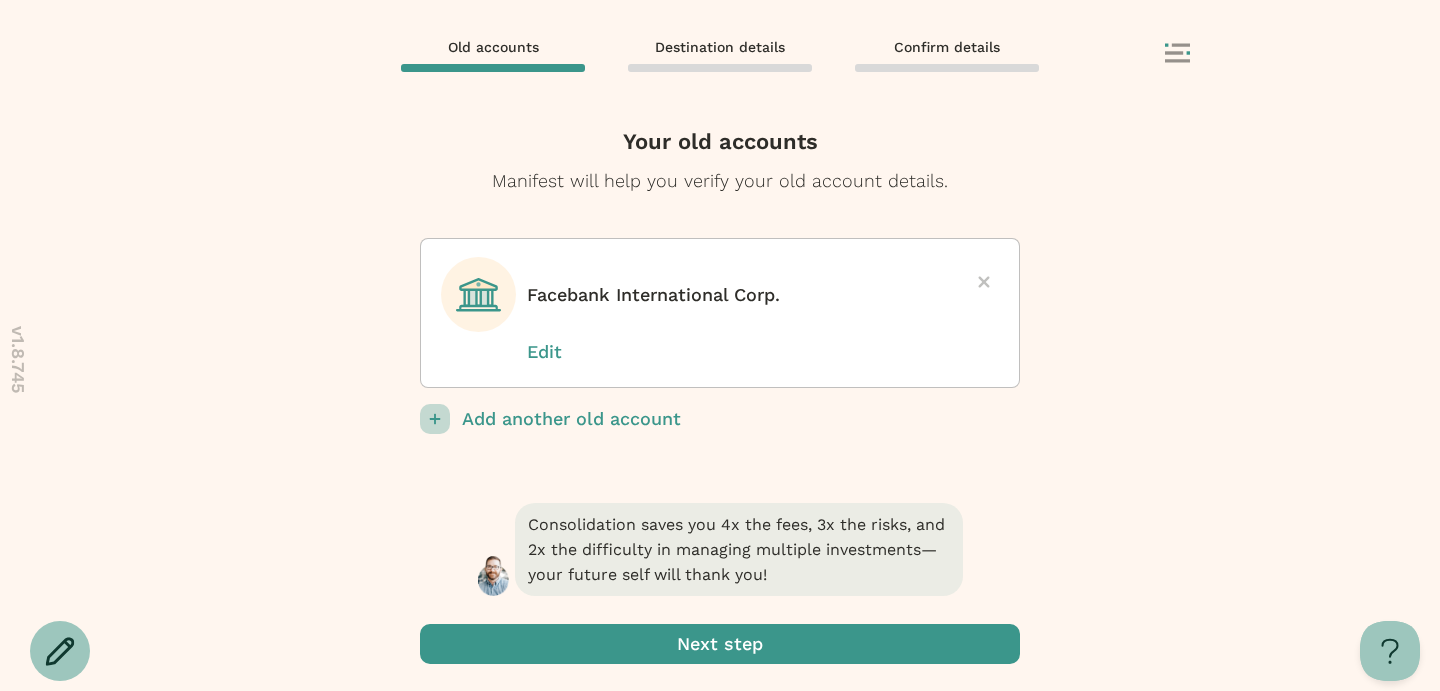 scroll, scrollTop: 0, scrollLeft: 0, axis: both 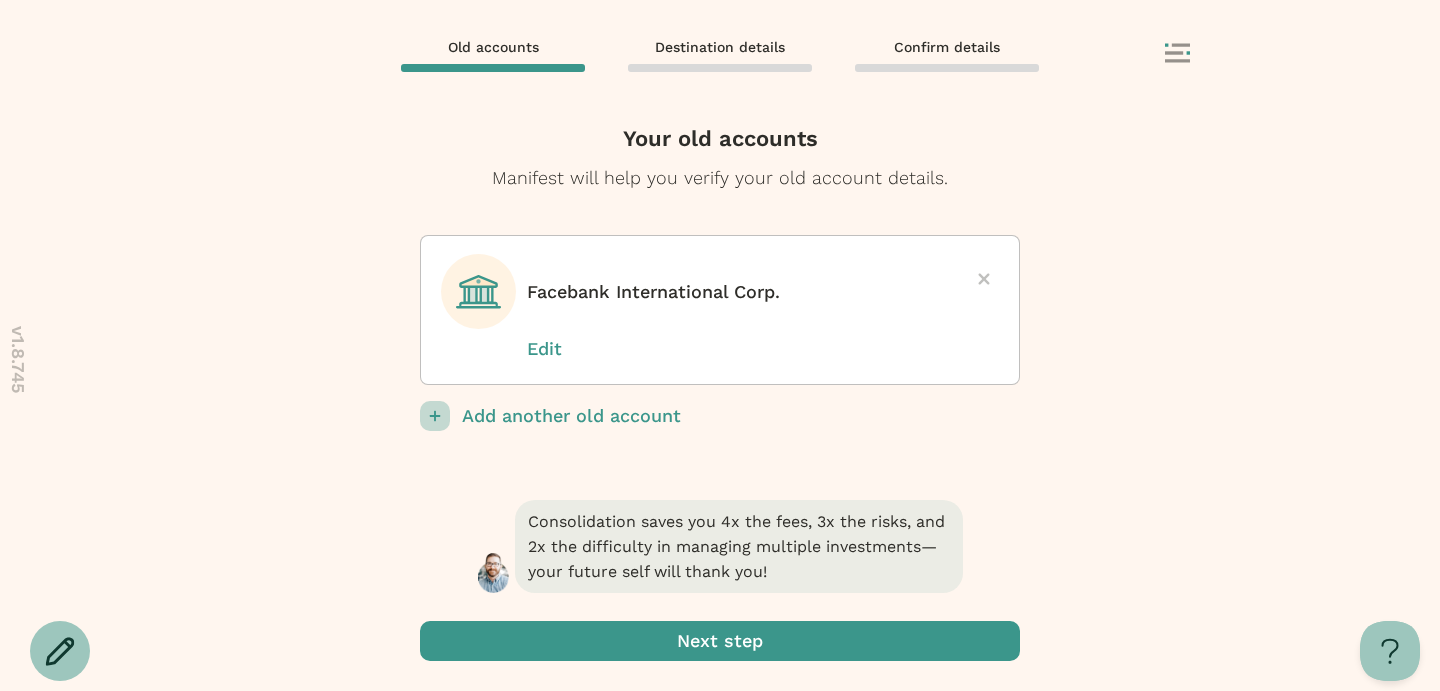 click on "Edit" at bounding box center (577, 349) 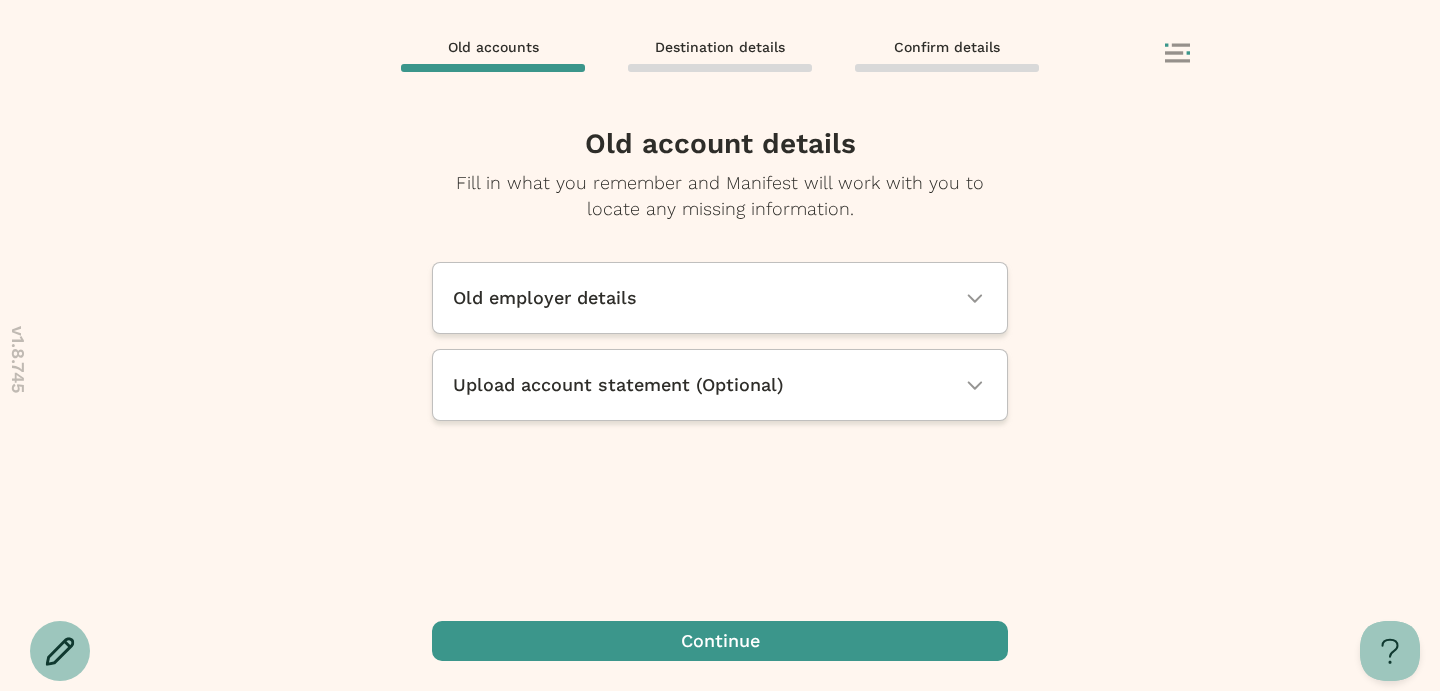 click on "Upload account statement (Optional) To find your statement, log into your old provider portal, type “Statement” into the search bar, and download your most recent statement. Your account statement helps us verify your account details. Provide what you can, and [COMPANY] will take care of the rest. Upload recent account statement No statement upload Save" at bounding box center (720, 385) 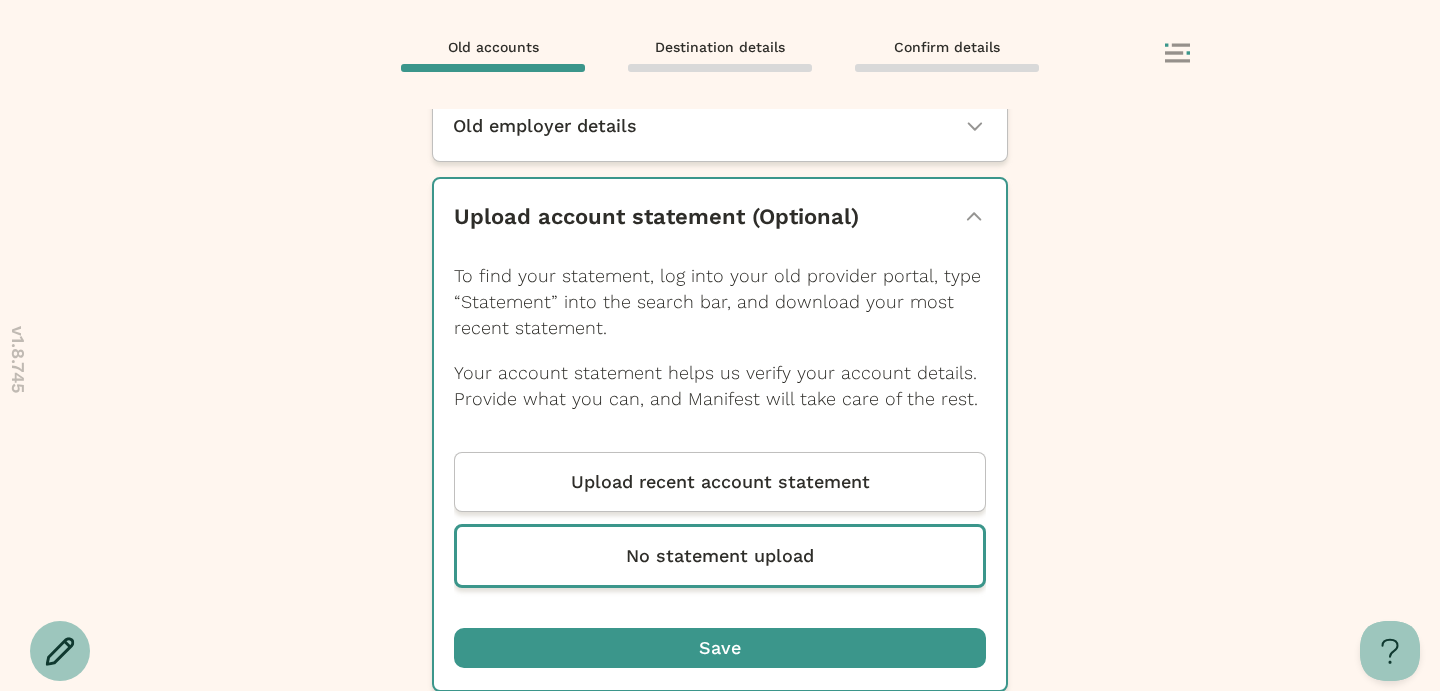 scroll, scrollTop: 229, scrollLeft: 0, axis: vertical 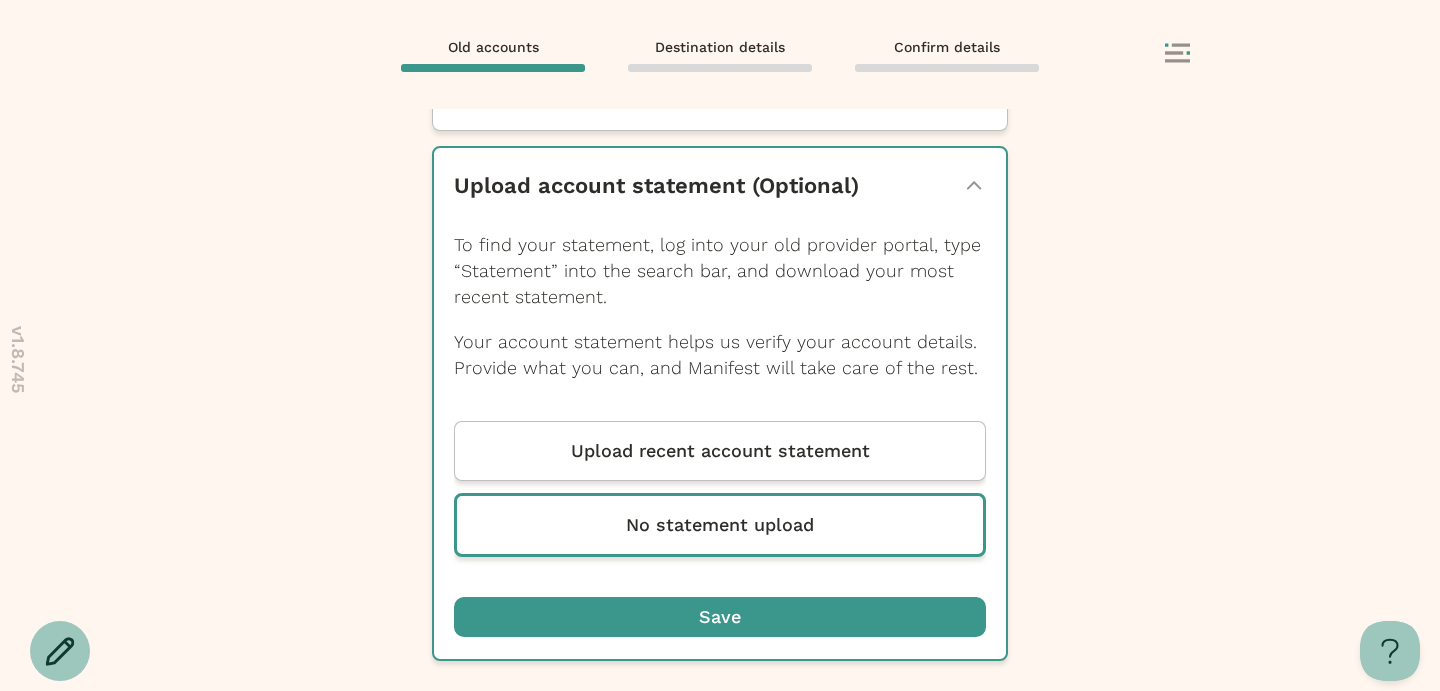 click at bounding box center [720, 617] 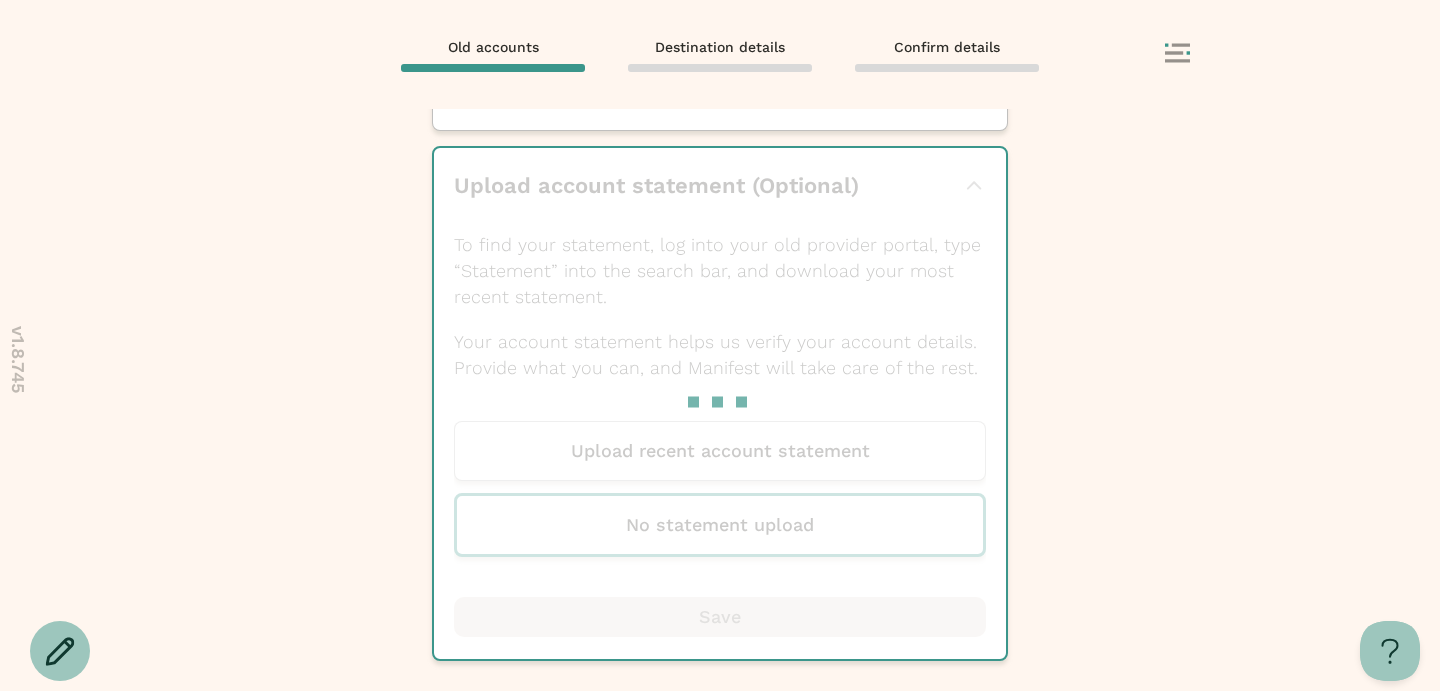 scroll, scrollTop: 0, scrollLeft: 0, axis: both 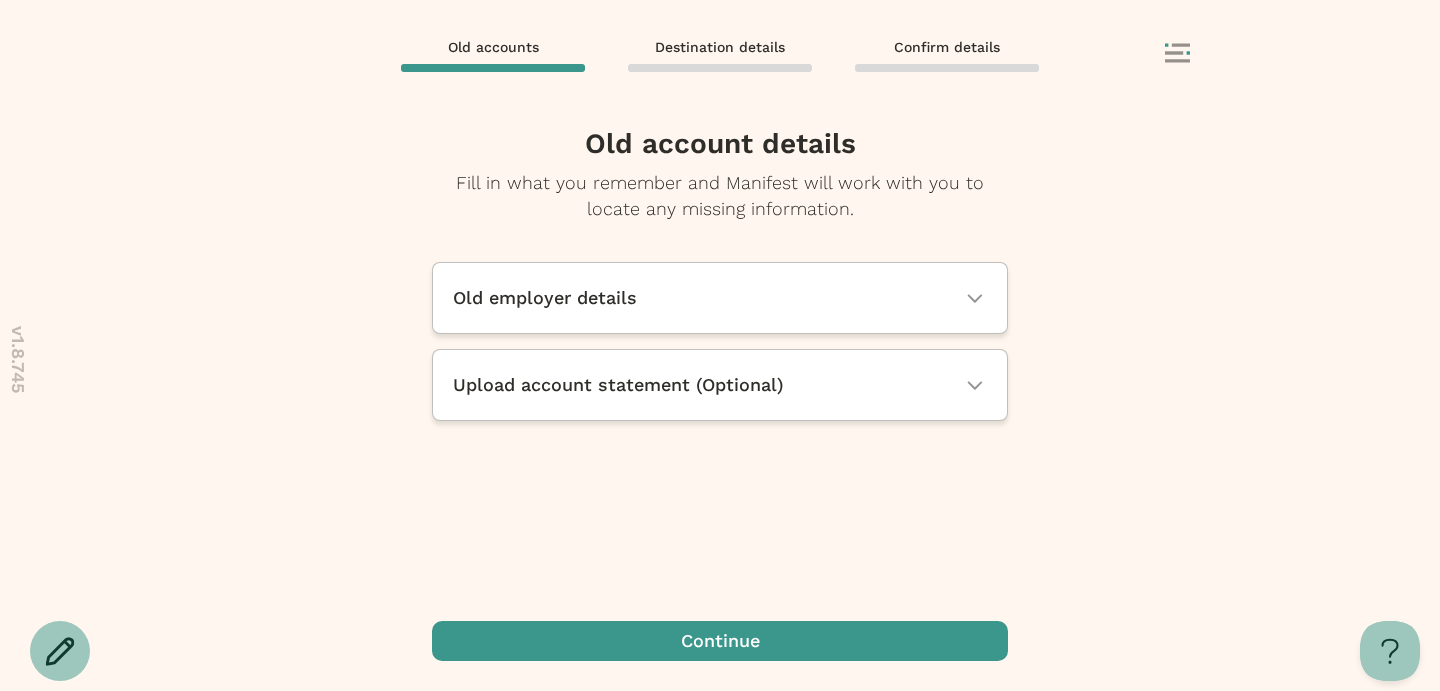 click at bounding box center (720, 641) 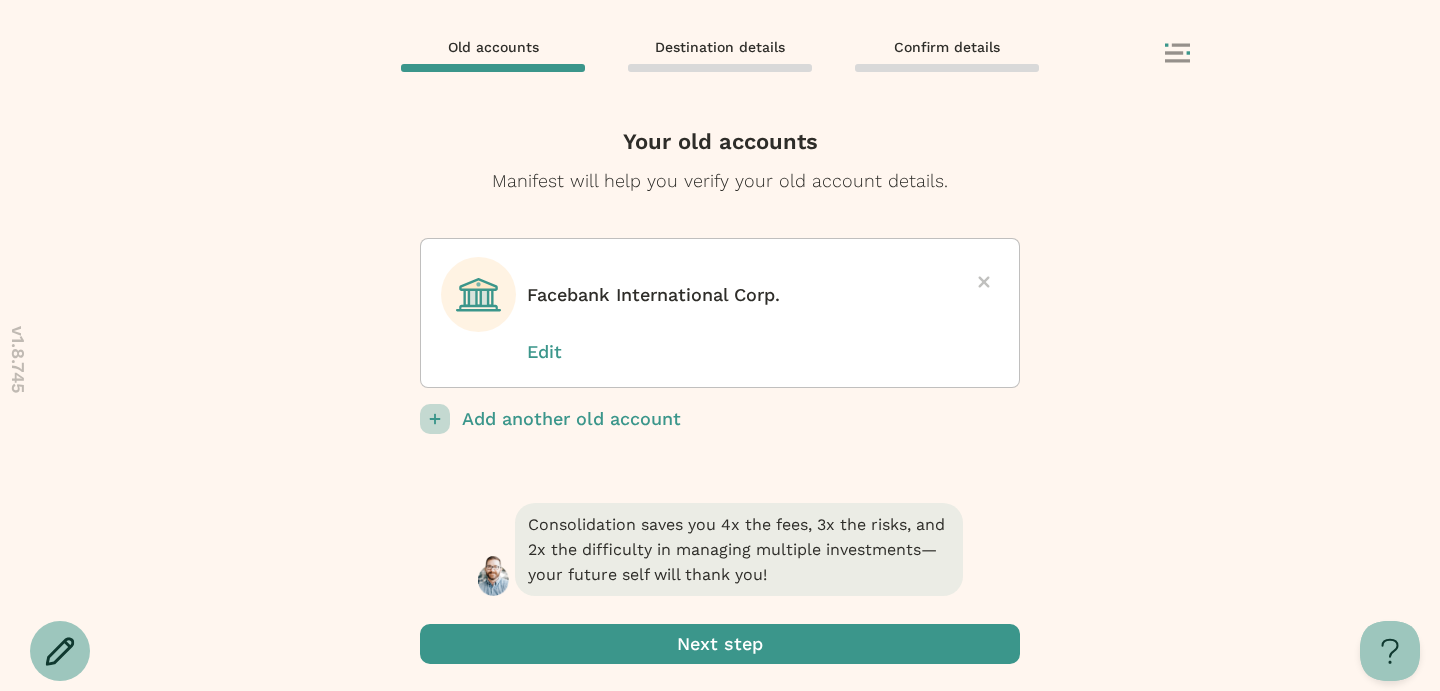 click at bounding box center [720, 644] 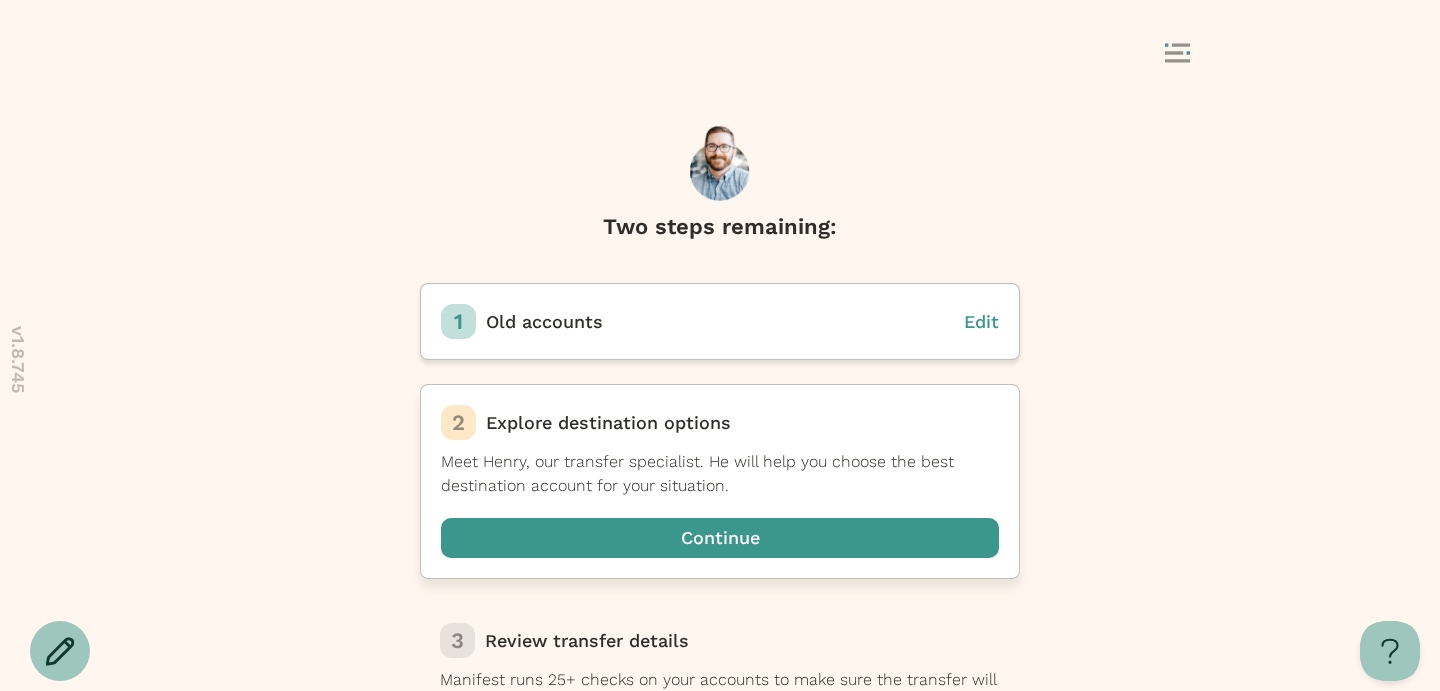 click at bounding box center [720, 538] 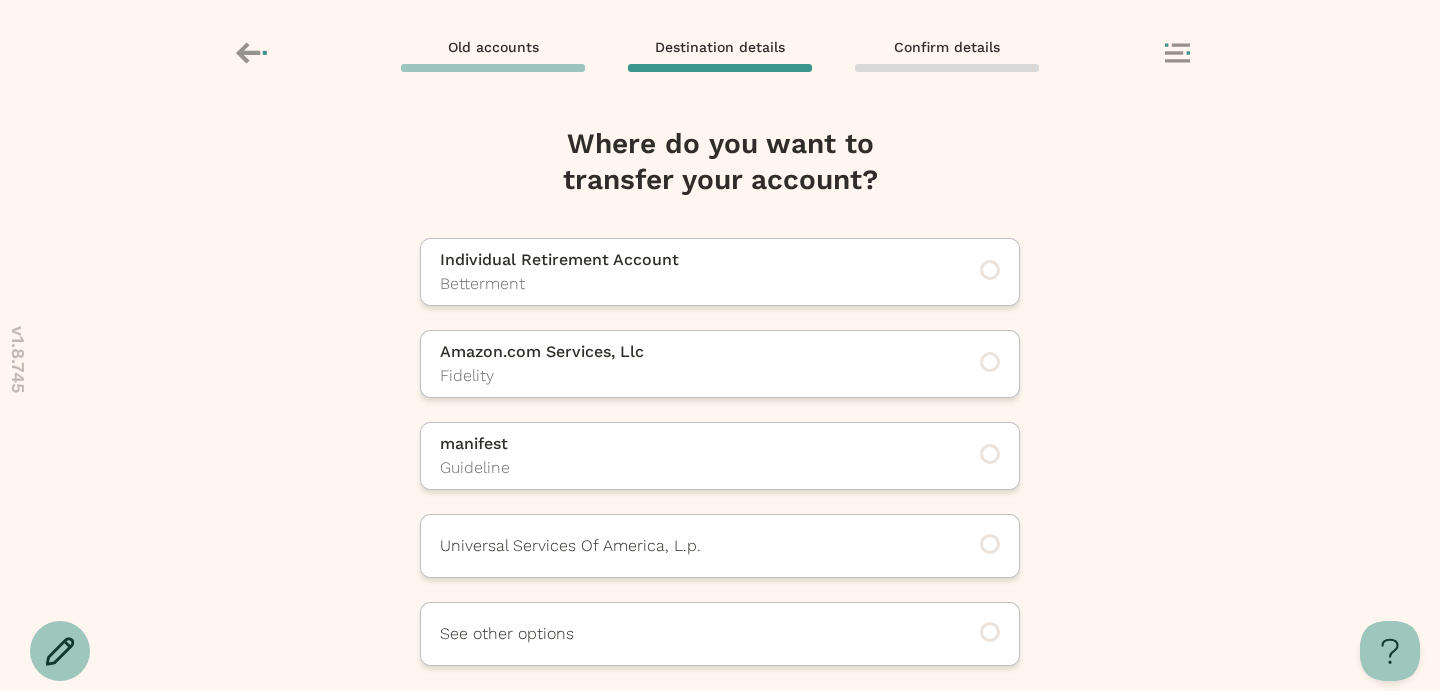 click 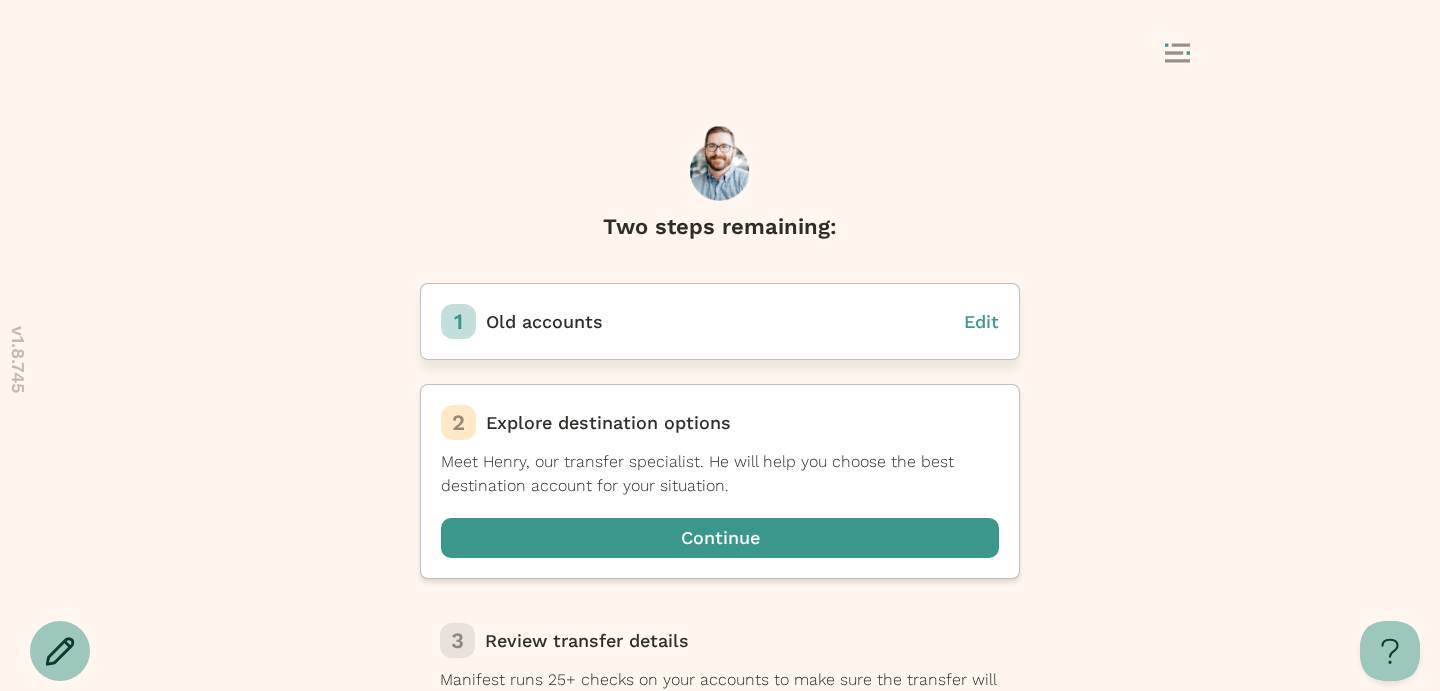 click on "Edit" at bounding box center (981, 321) 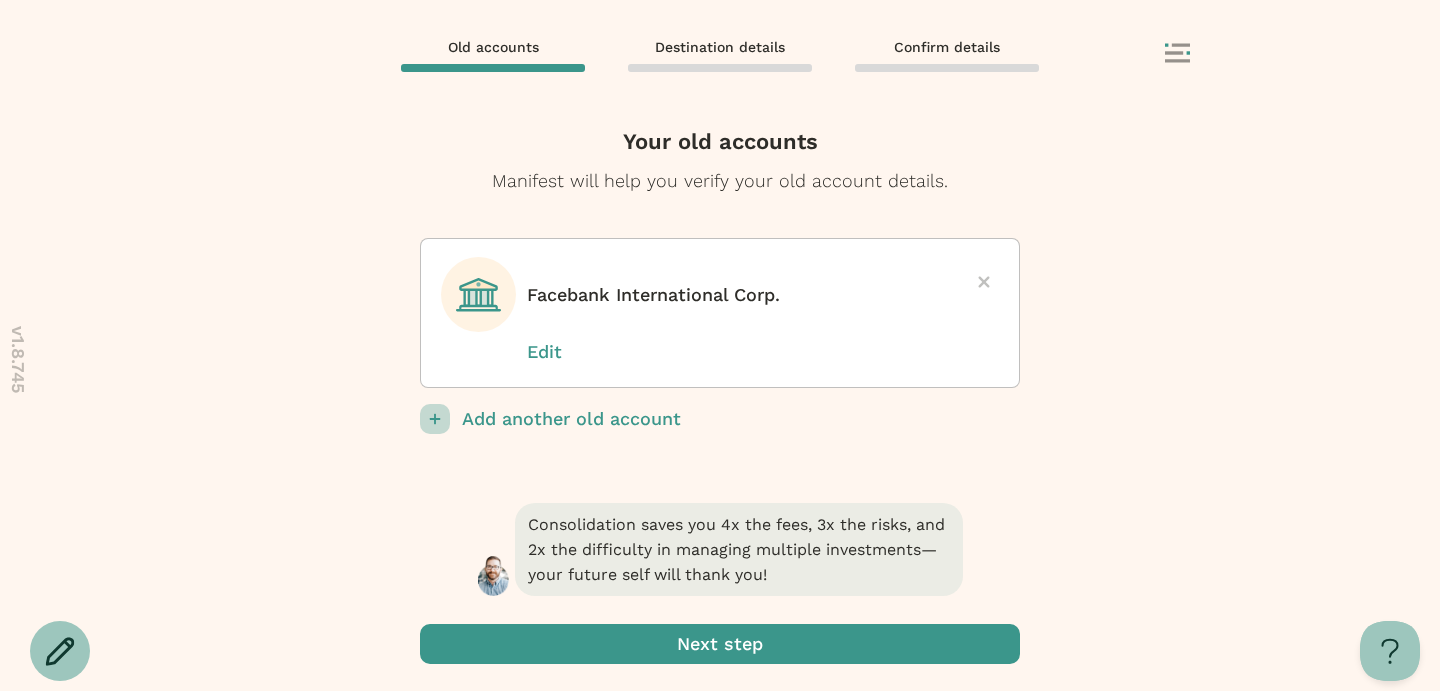 click at bounding box center (984, 282) 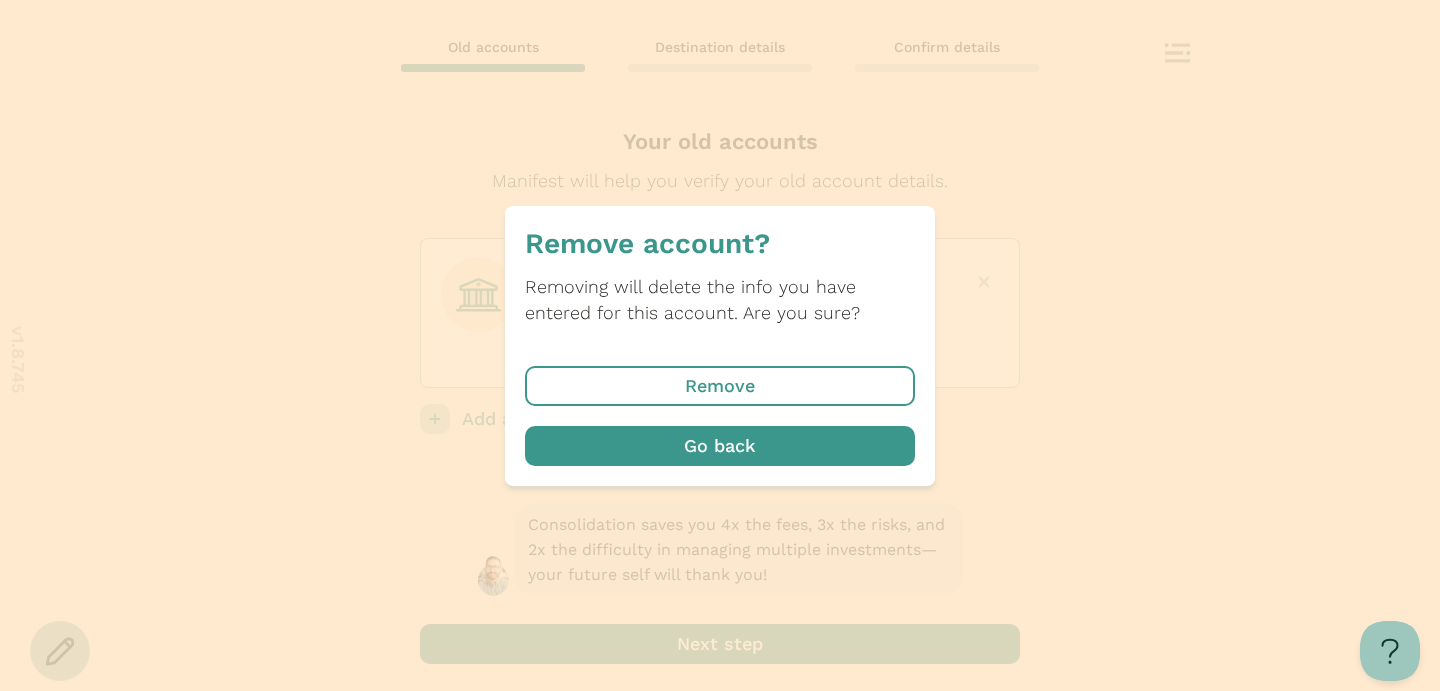 click at bounding box center [720, 386] 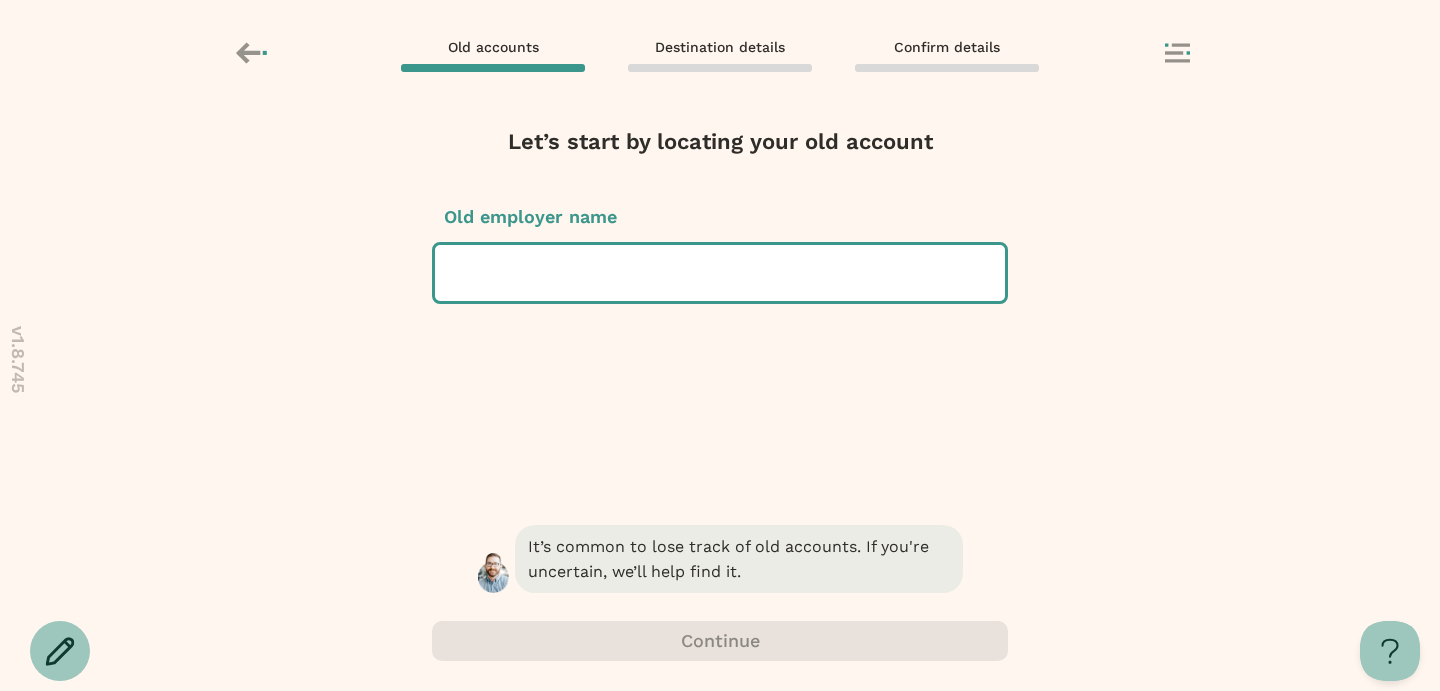 click at bounding box center [720, 273] 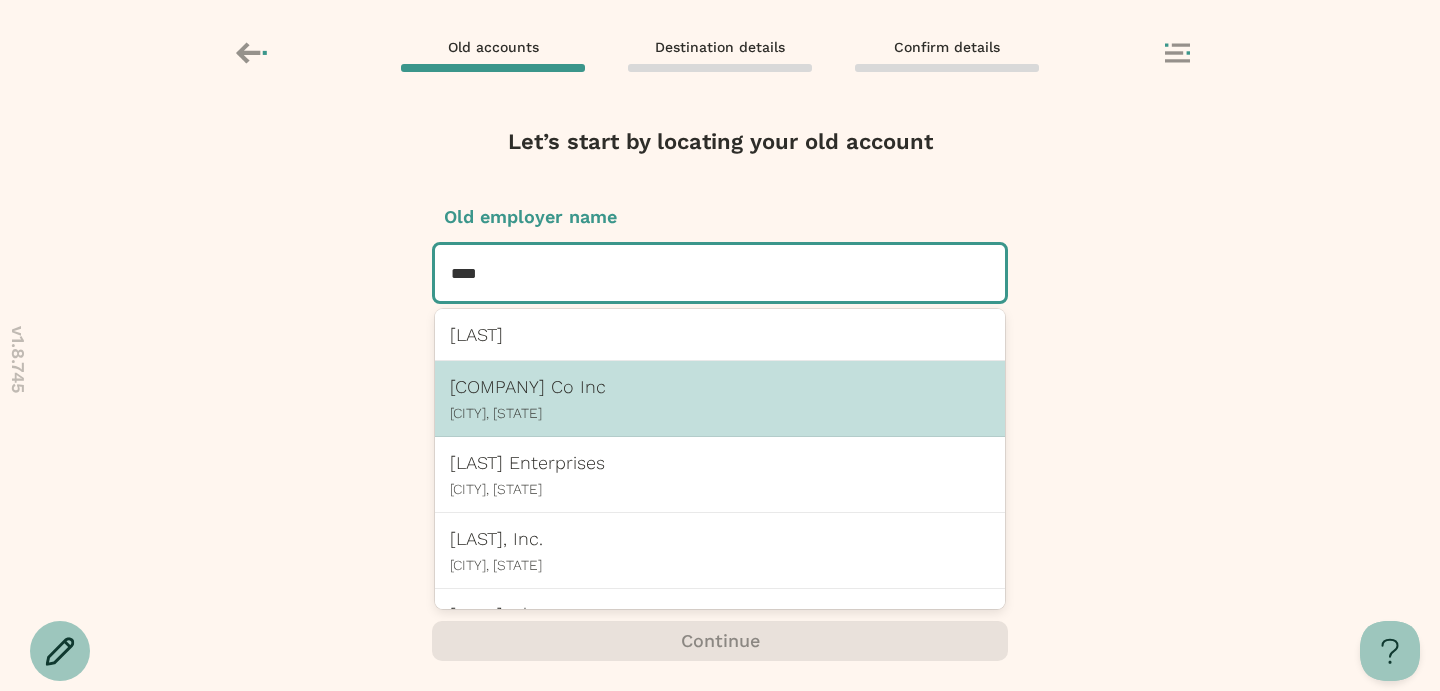 click on "[CITY], [STATE]" at bounding box center [720, 413] 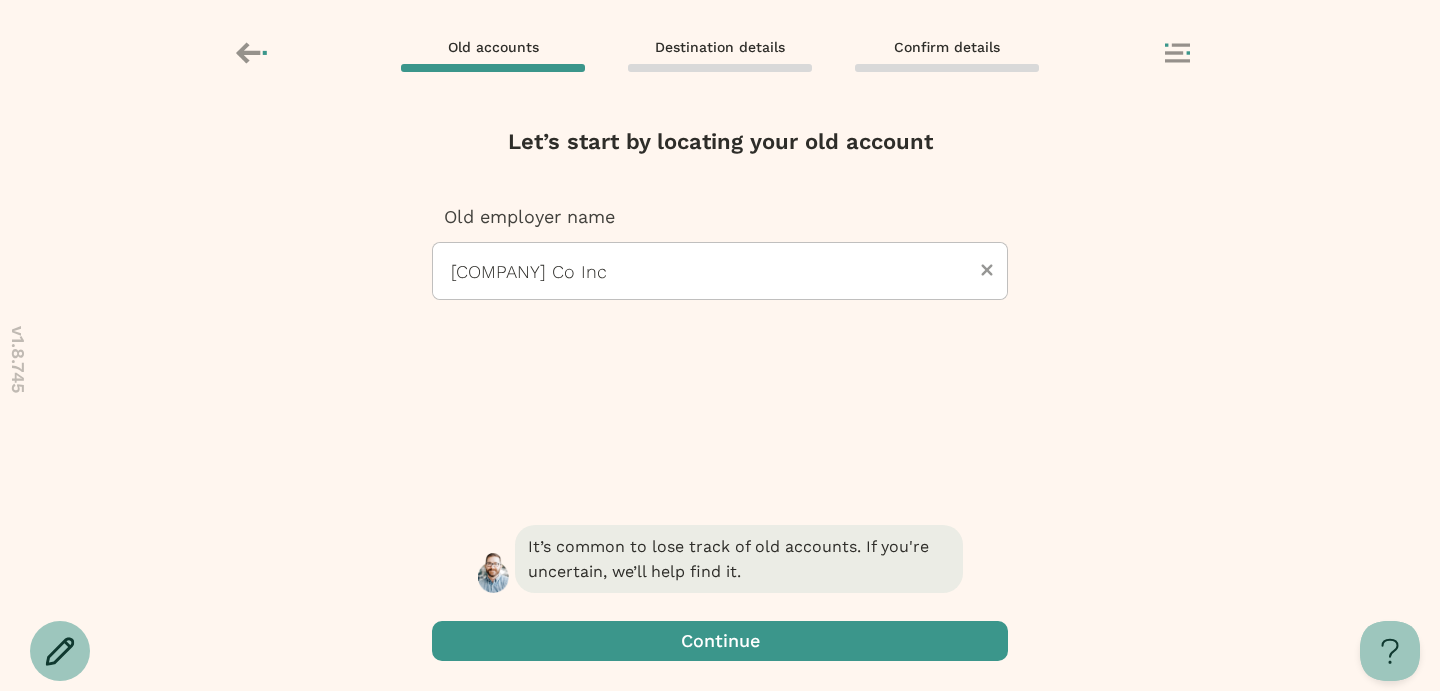 click at bounding box center [720, 641] 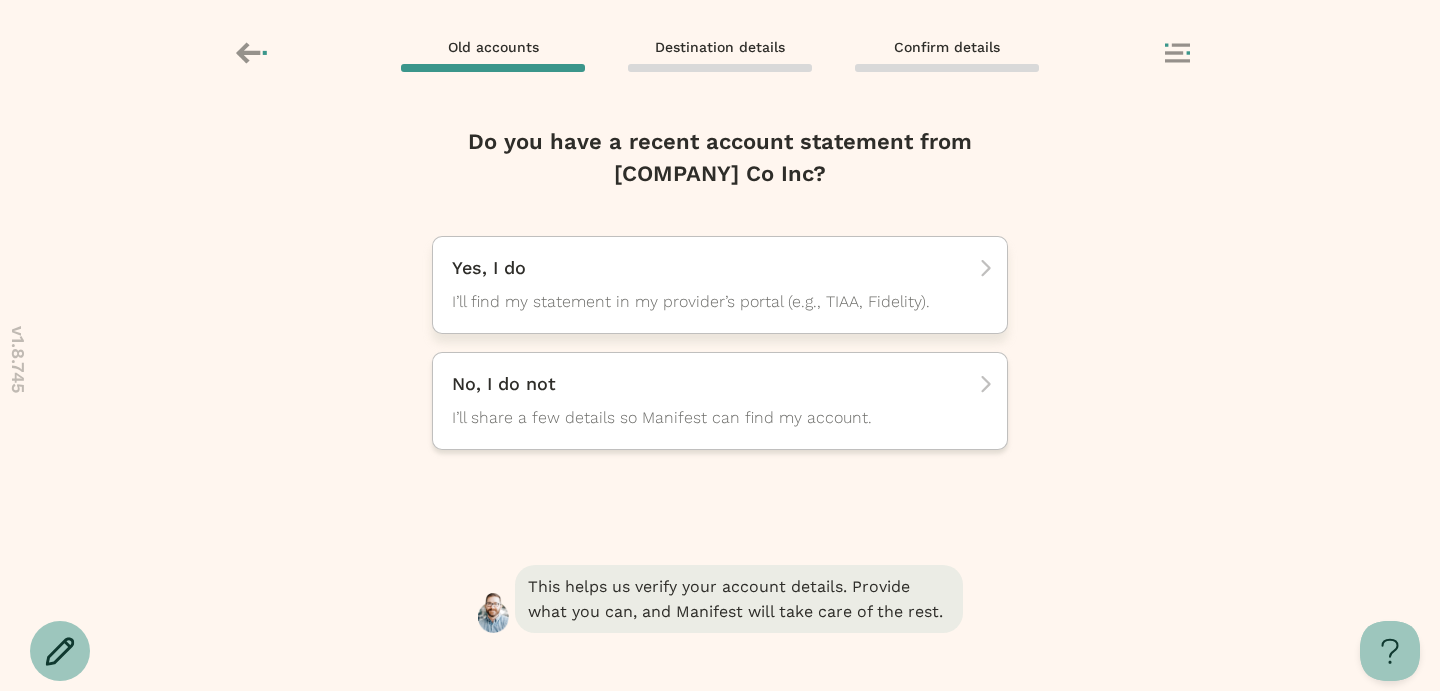 click on "Yes, I do I’ll find my statement in my provider’s portal (e.g., TIAA, Fidelity)." at bounding box center [713, 285] 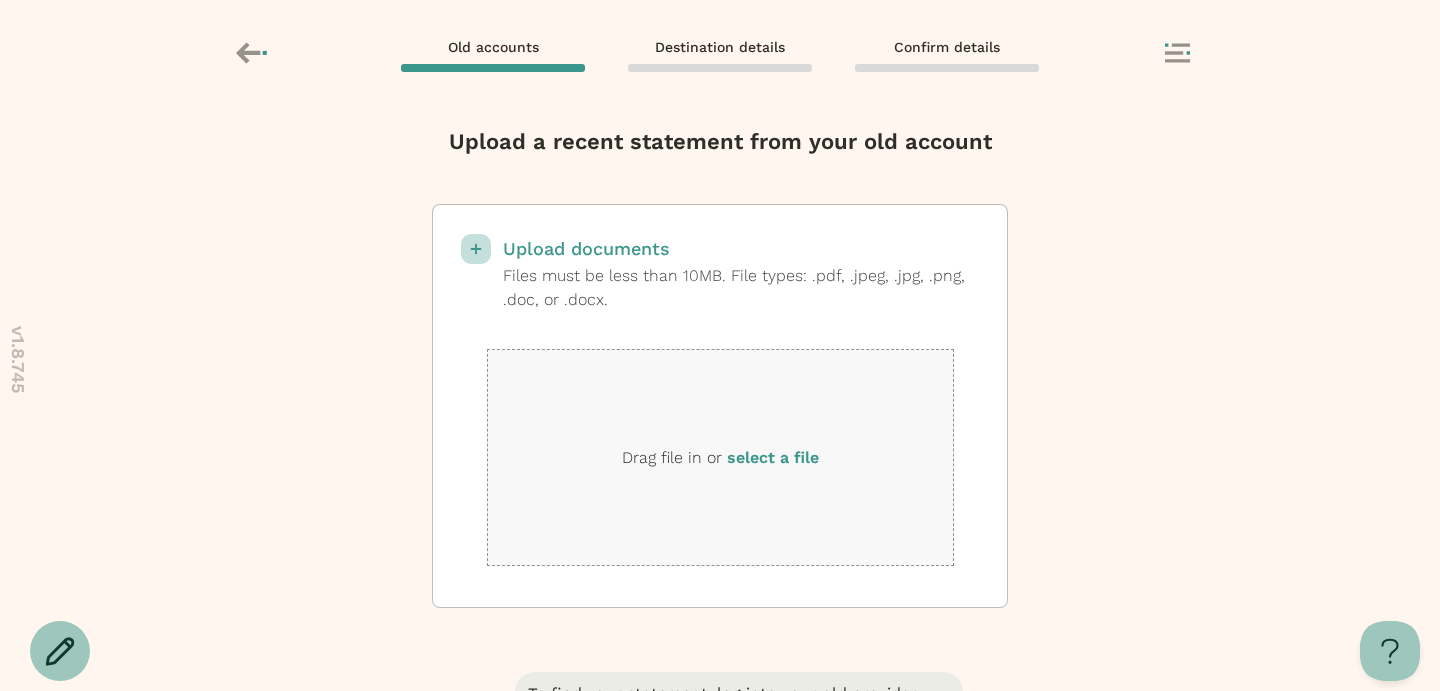 click on "select a file" at bounding box center (773, 457) 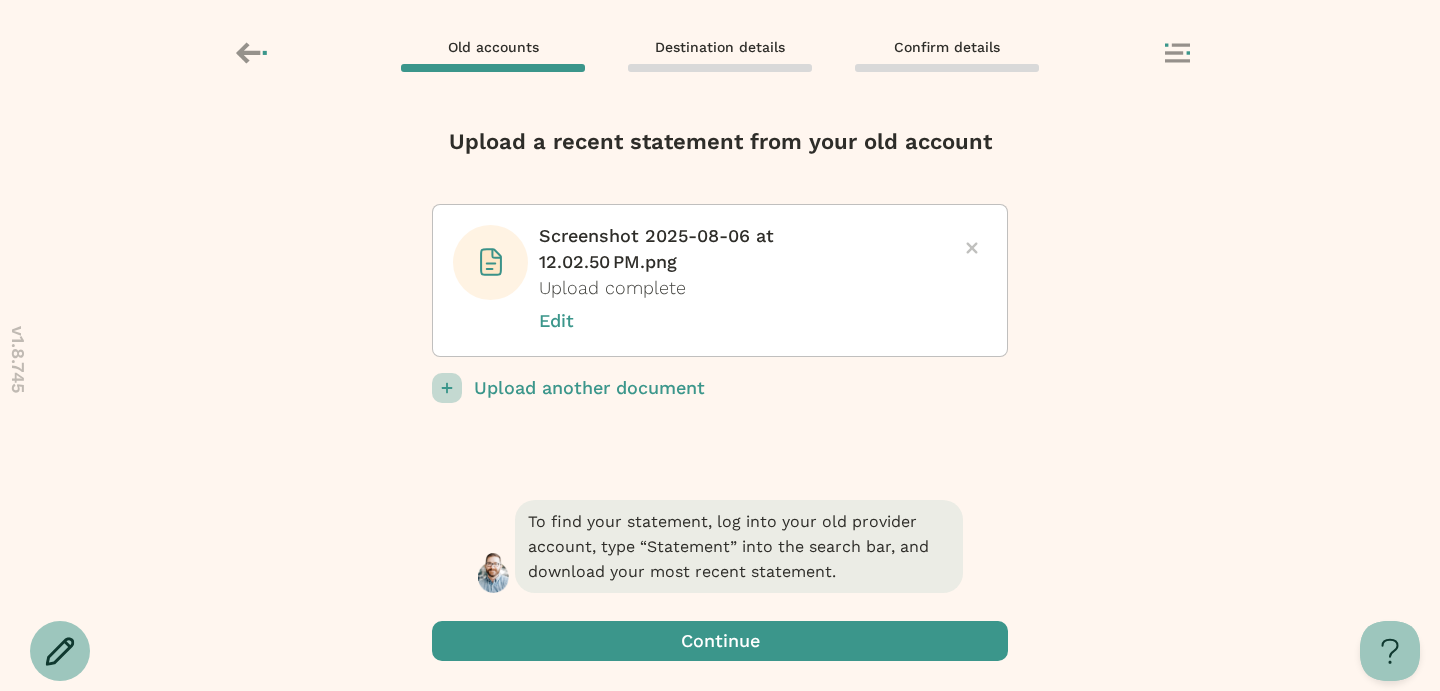 click at bounding box center [720, 641] 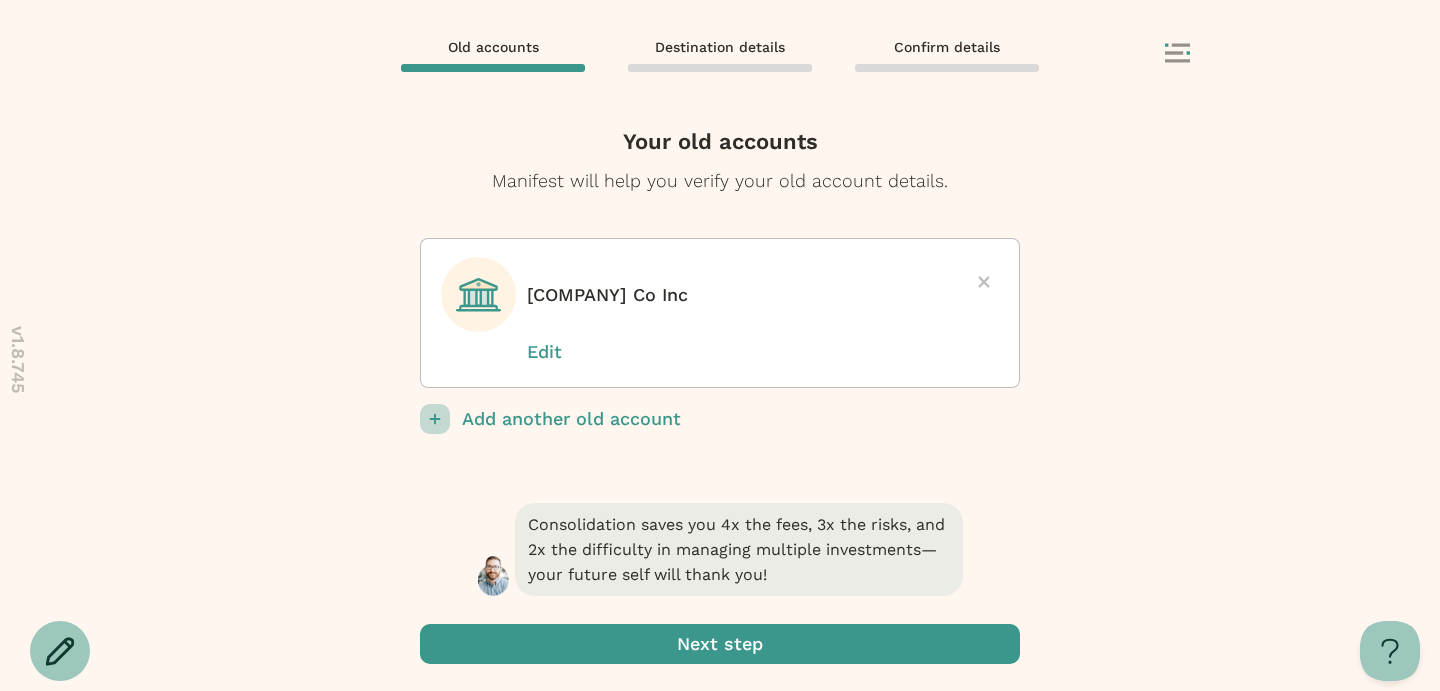 click at bounding box center (720, 644) 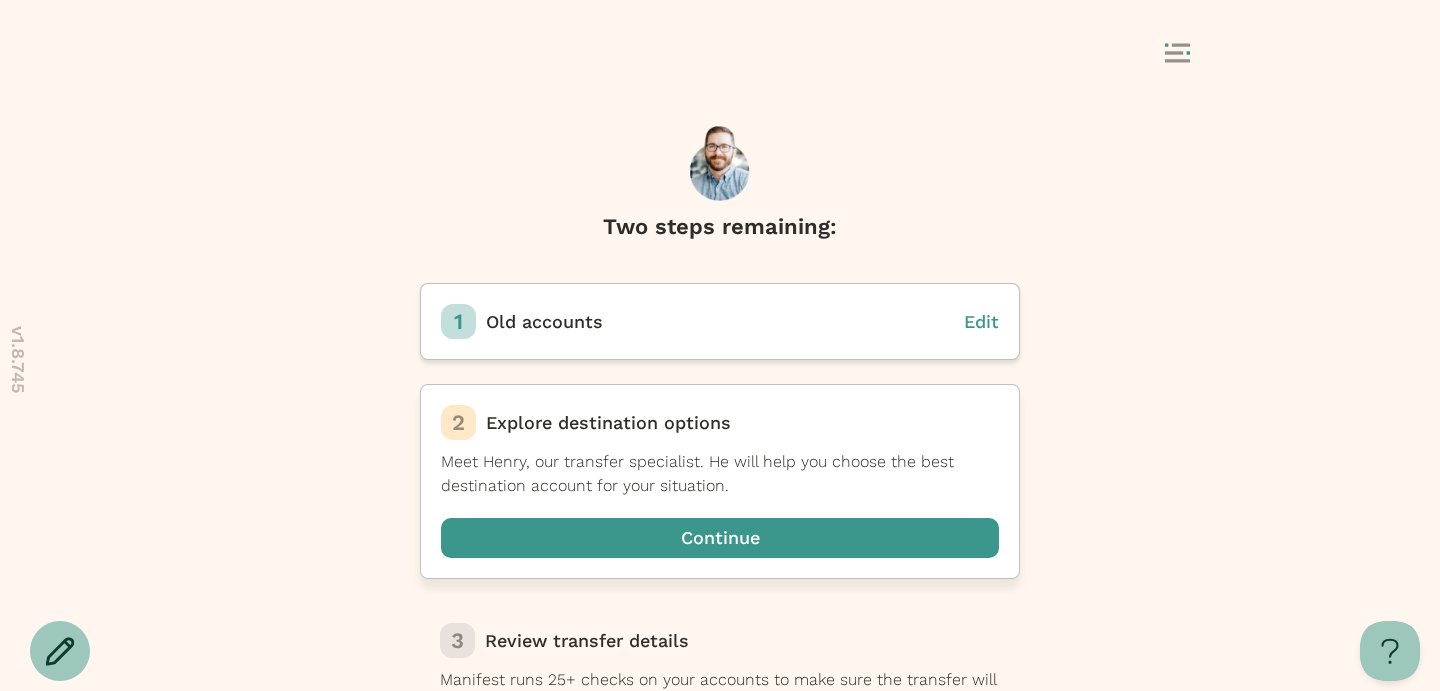 click at bounding box center [720, 538] 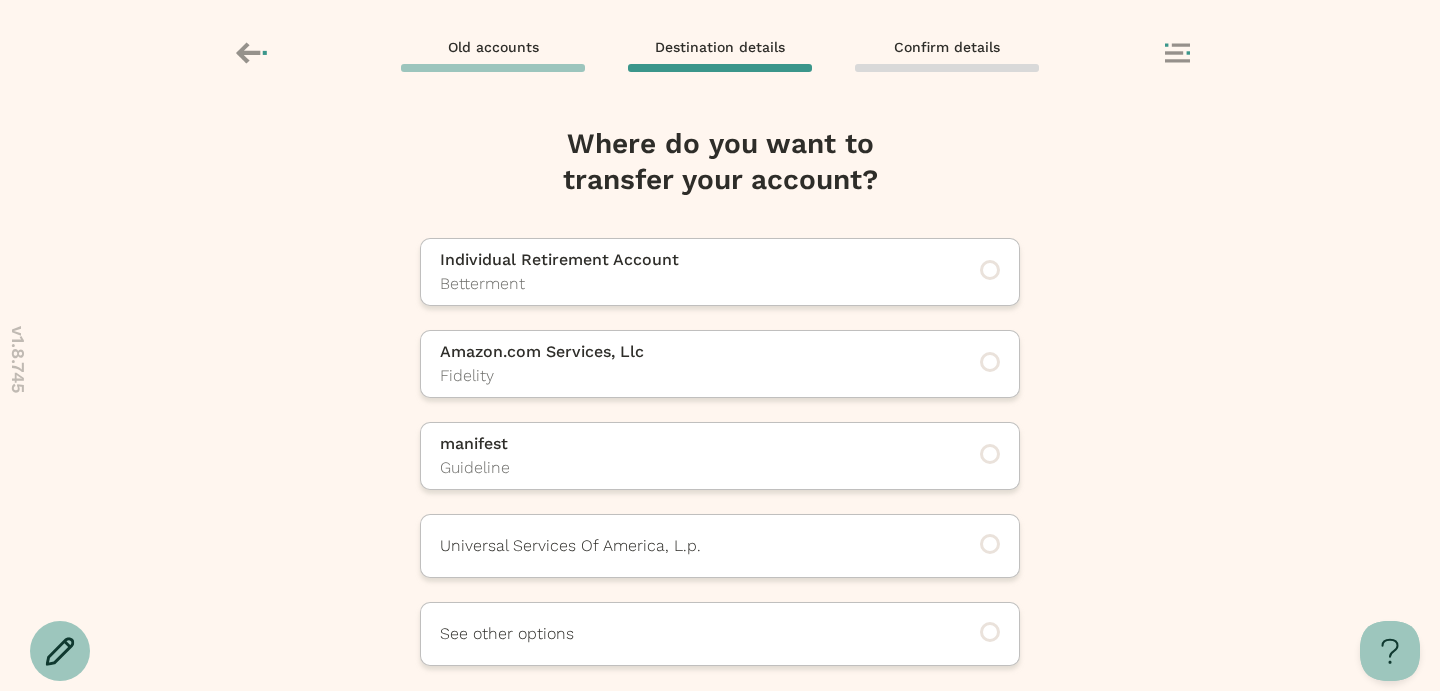 scroll, scrollTop: 85, scrollLeft: 0, axis: vertical 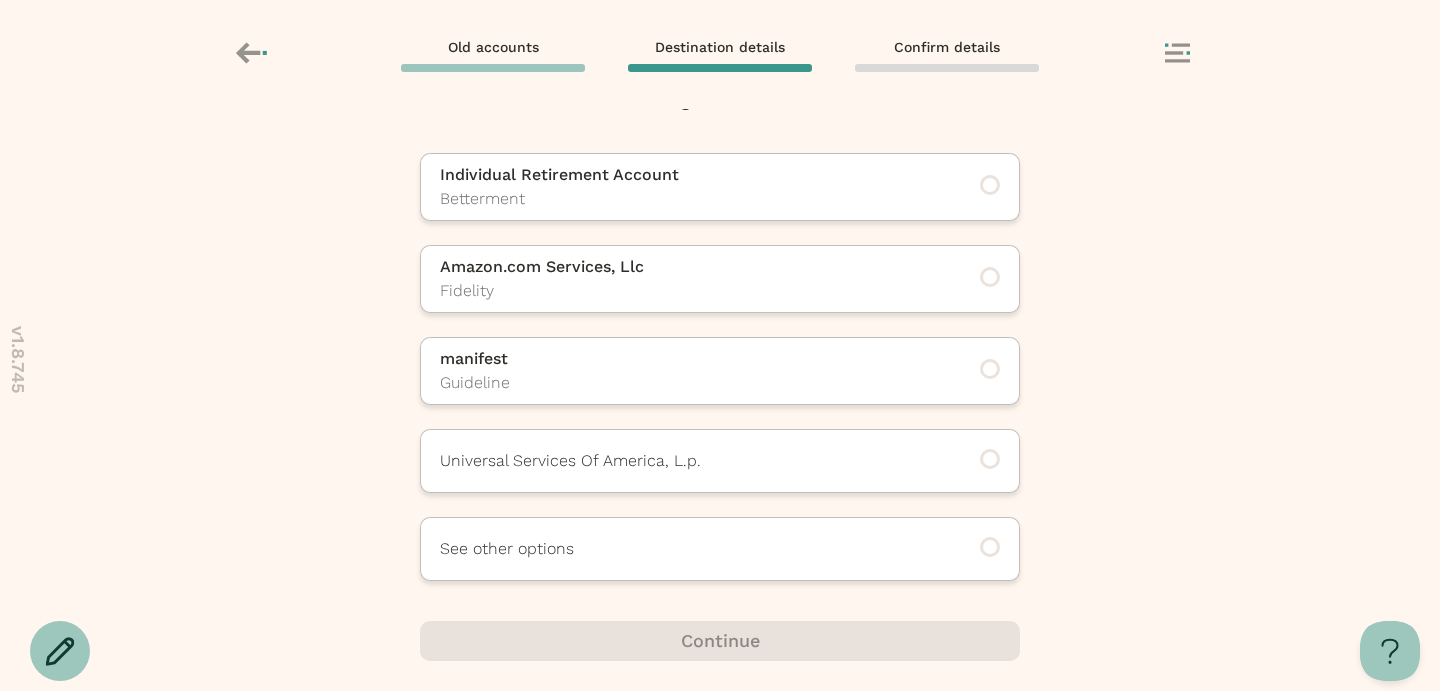click 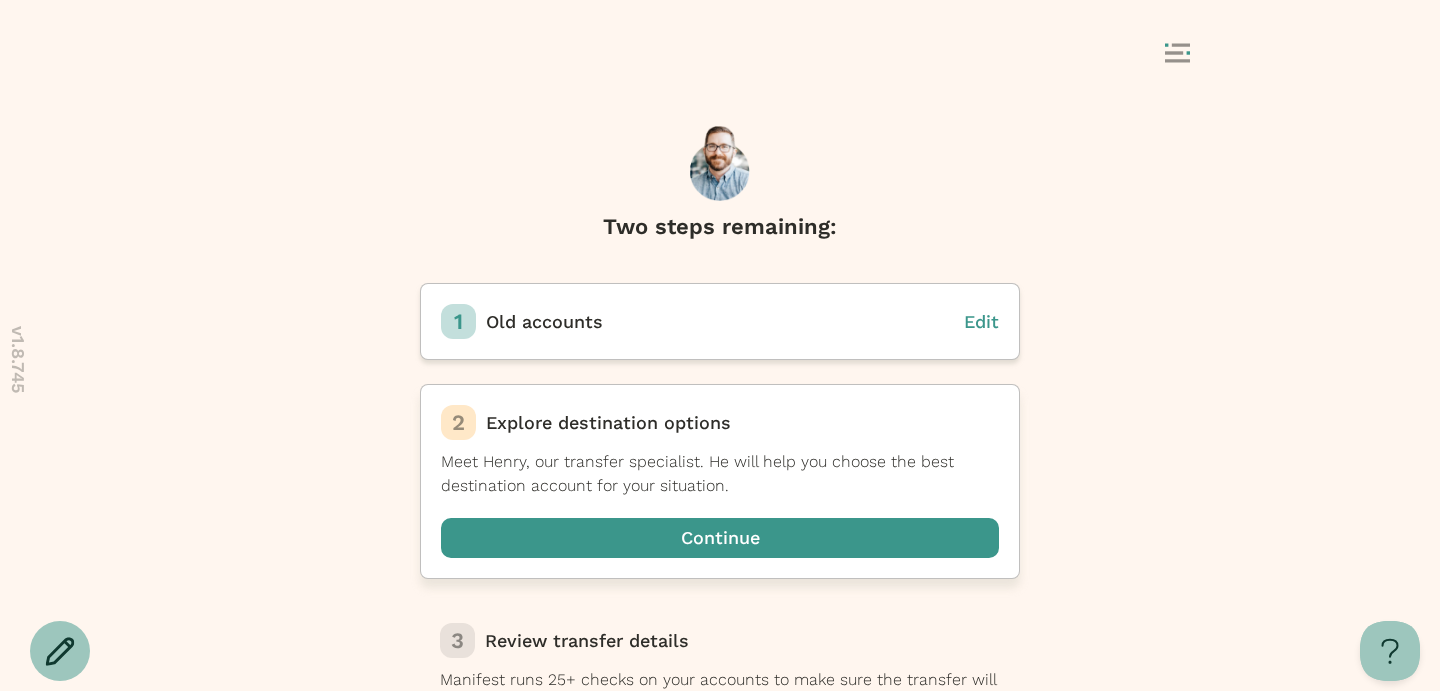 scroll, scrollTop: 45, scrollLeft: 0, axis: vertical 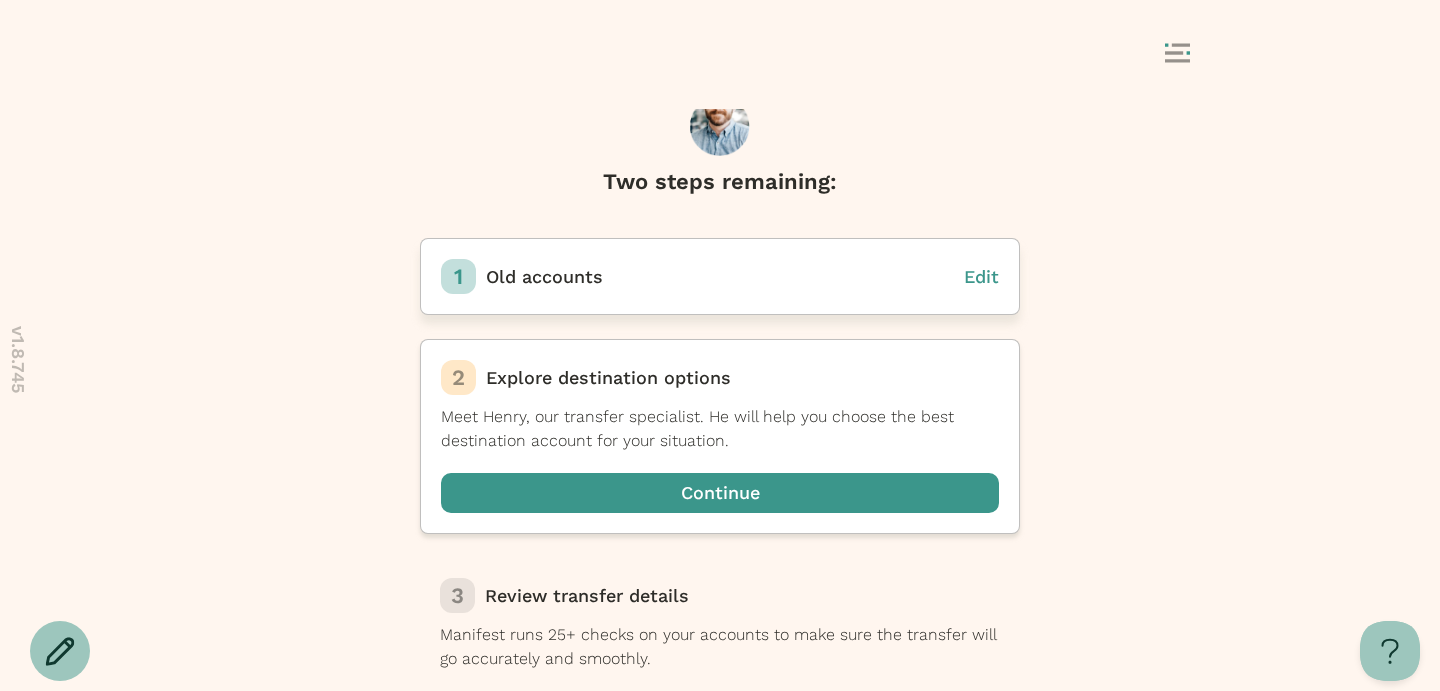 click on "Edit" at bounding box center (981, 276) 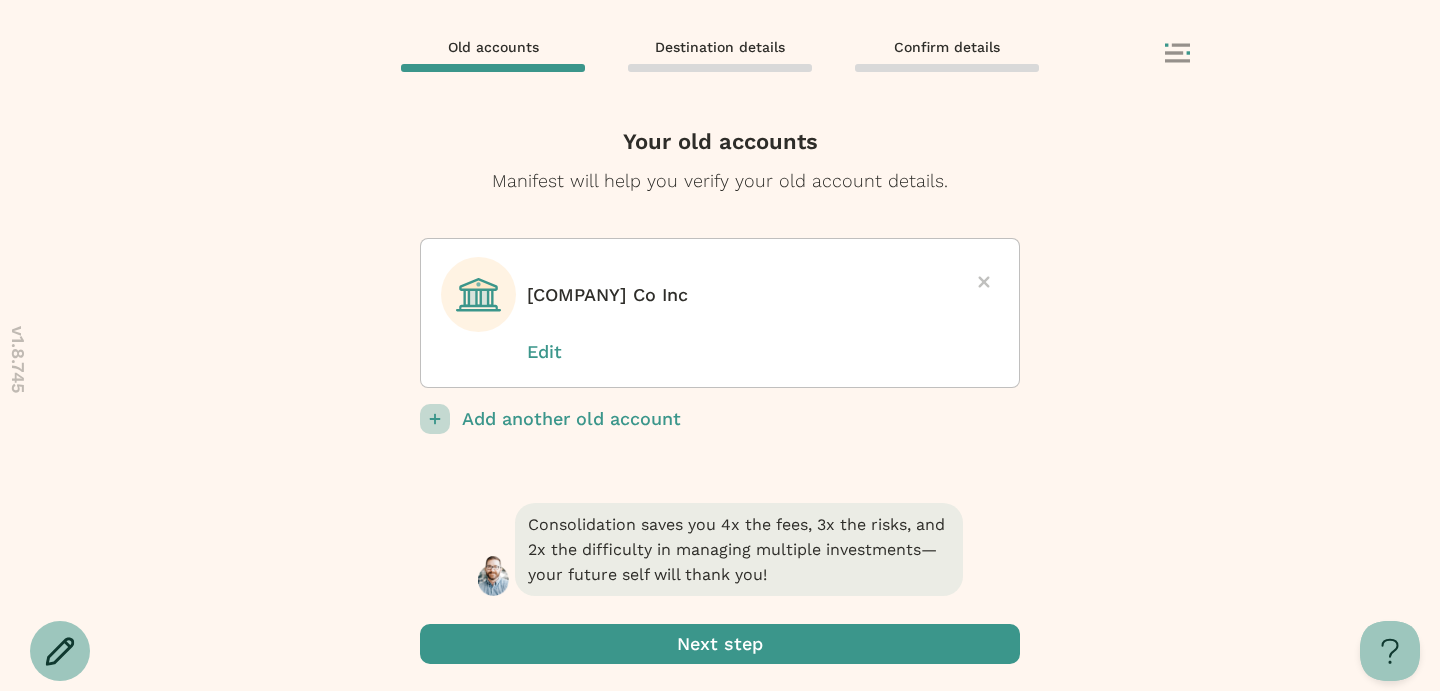 scroll, scrollTop: 3, scrollLeft: 0, axis: vertical 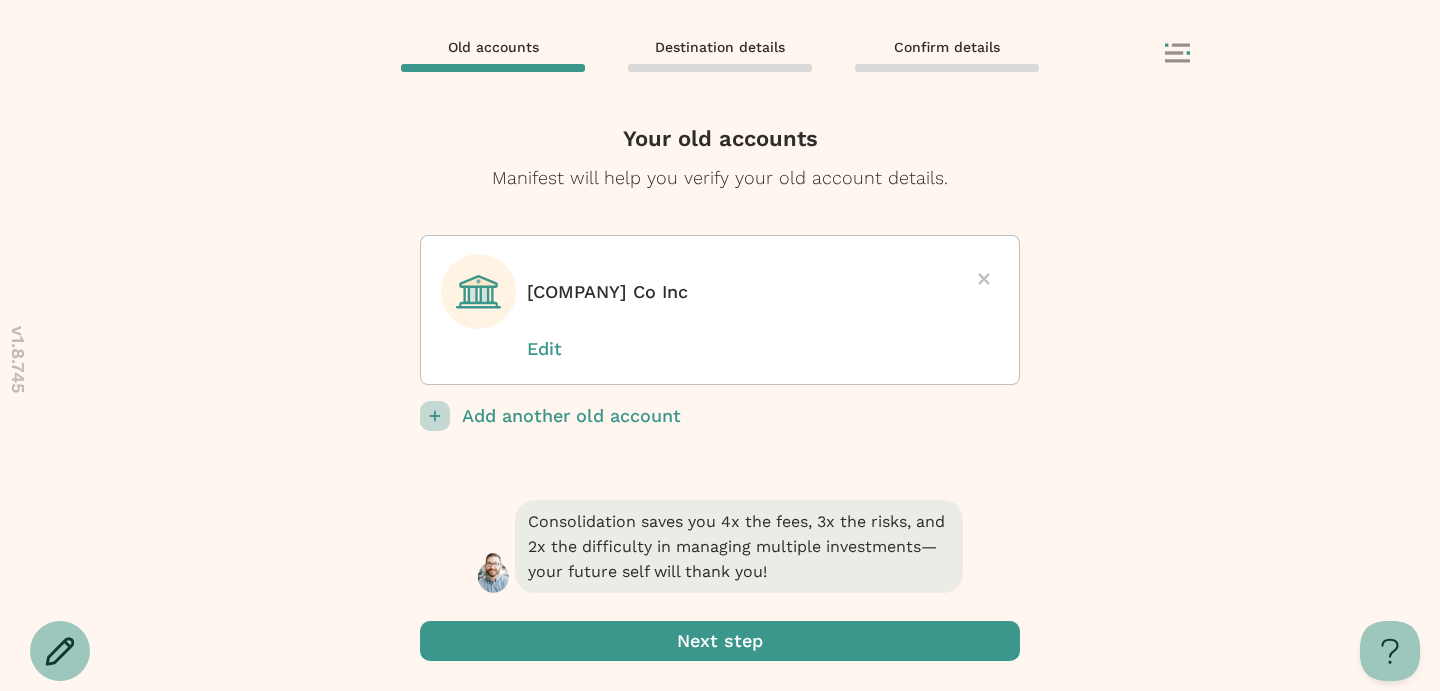 click on "Add another old account" at bounding box center (741, 416) 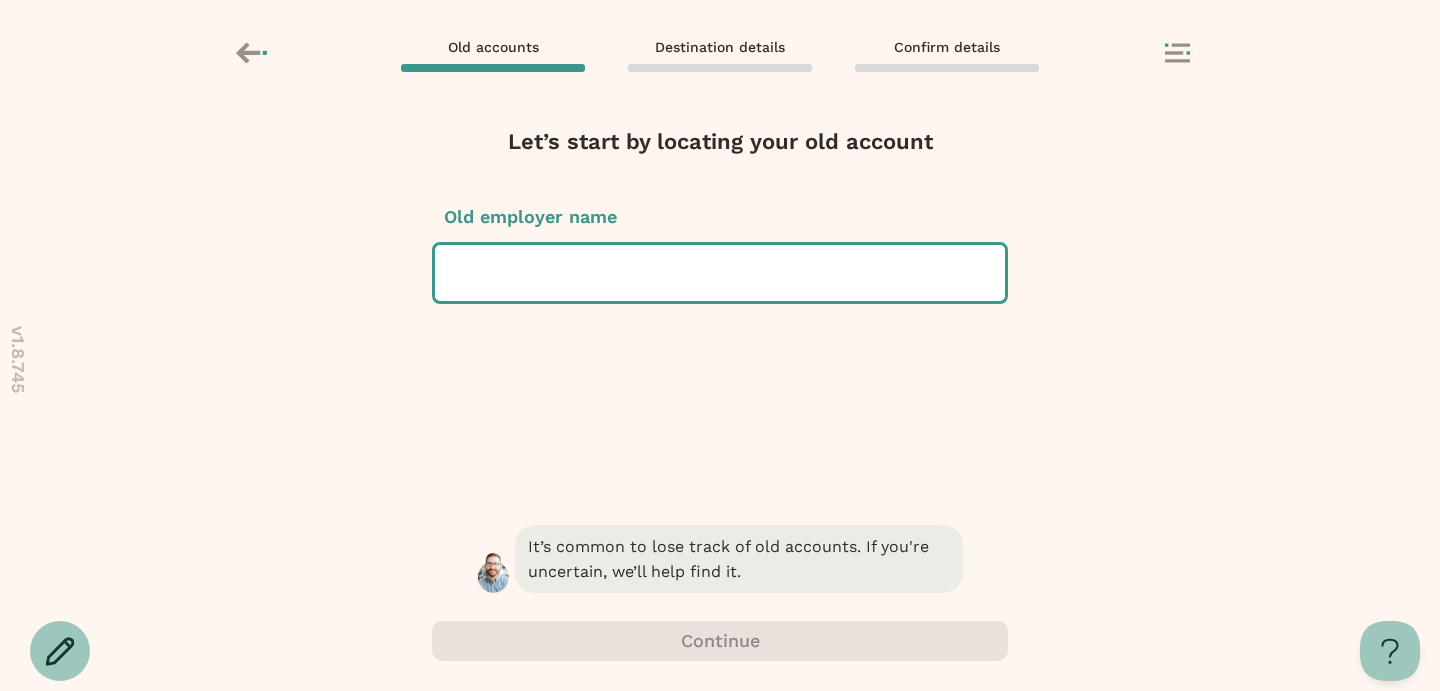 click at bounding box center (720, 273) 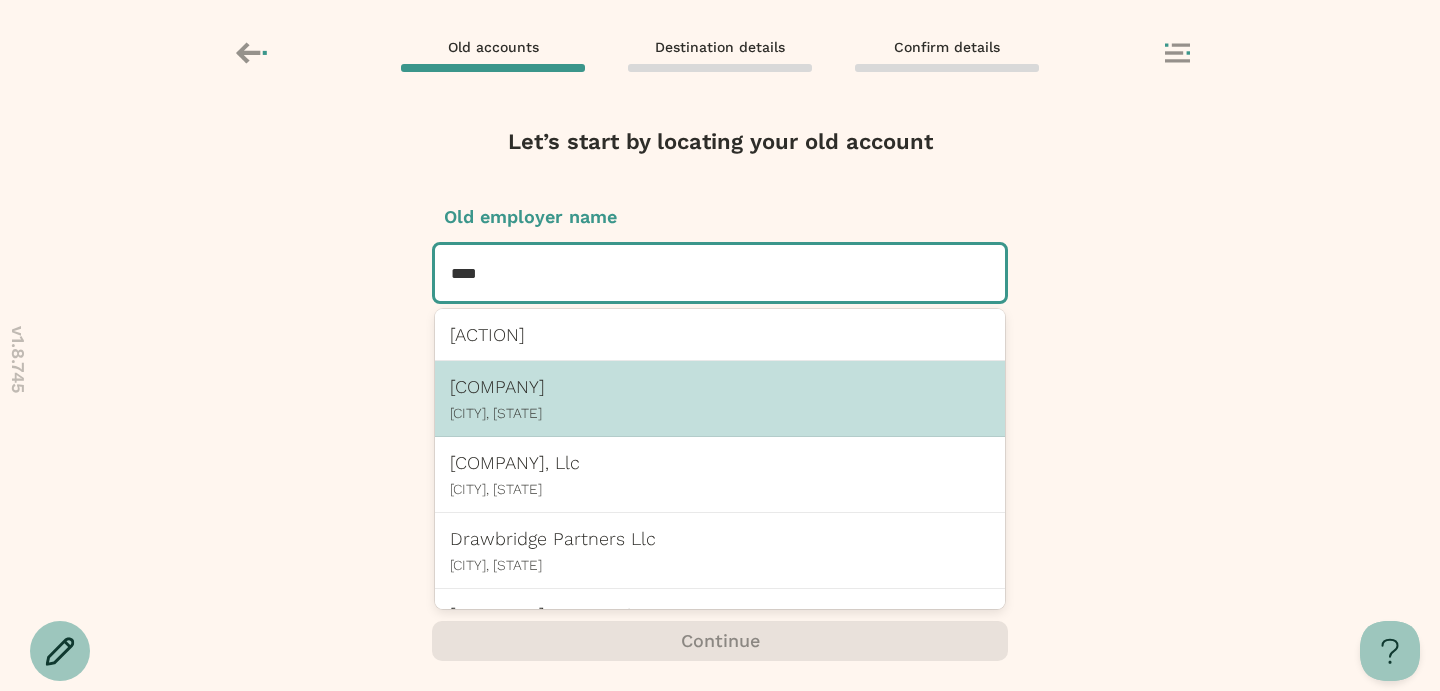 click on "[CITY], [STATE]" at bounding box center [720, 413] 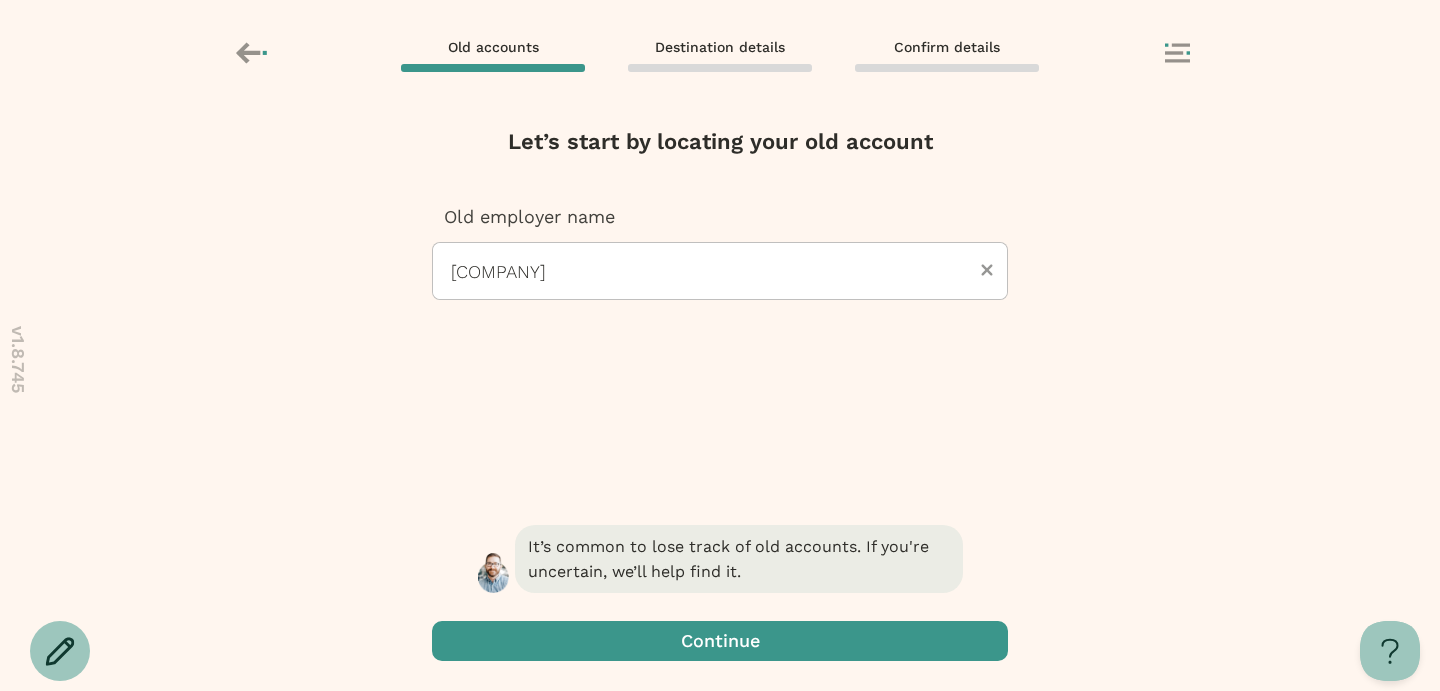click at bounding box center (720, 641) 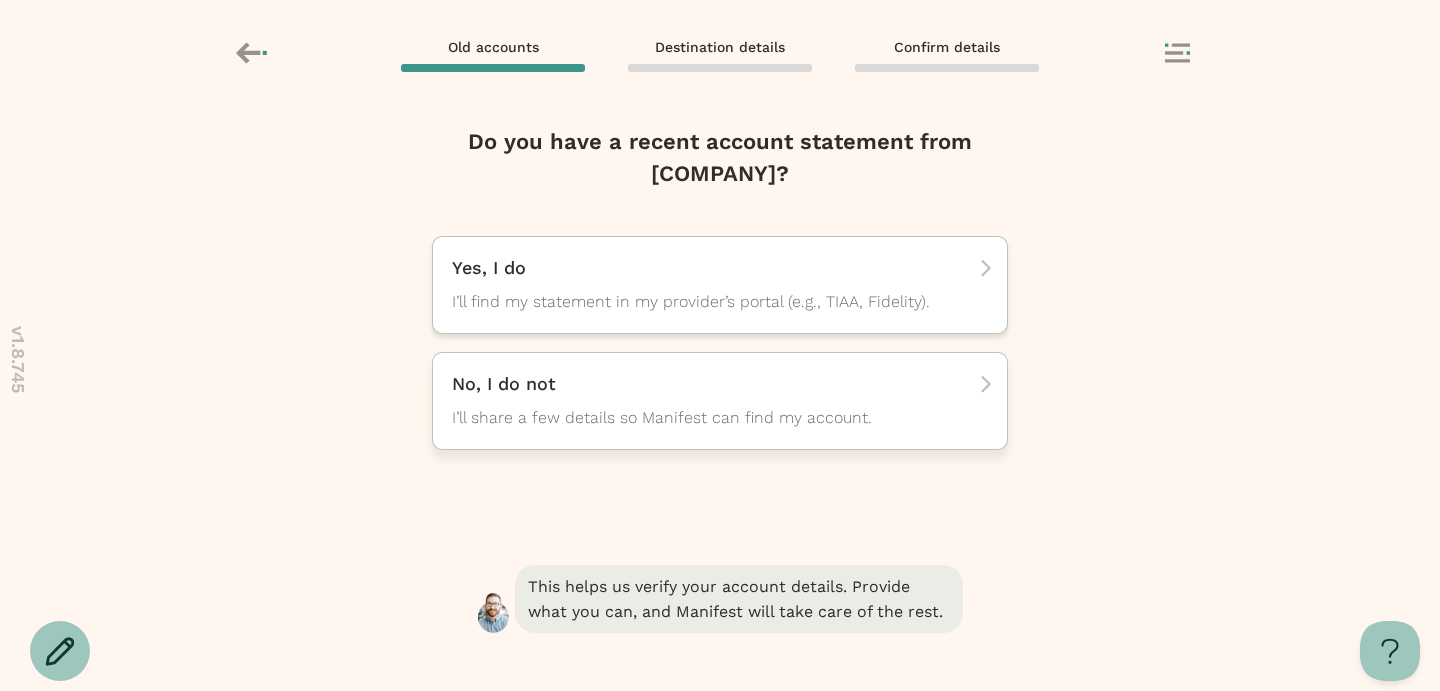 click on "I’ll share a few details so Manifest can find my account." at bounding box center (702, 418) 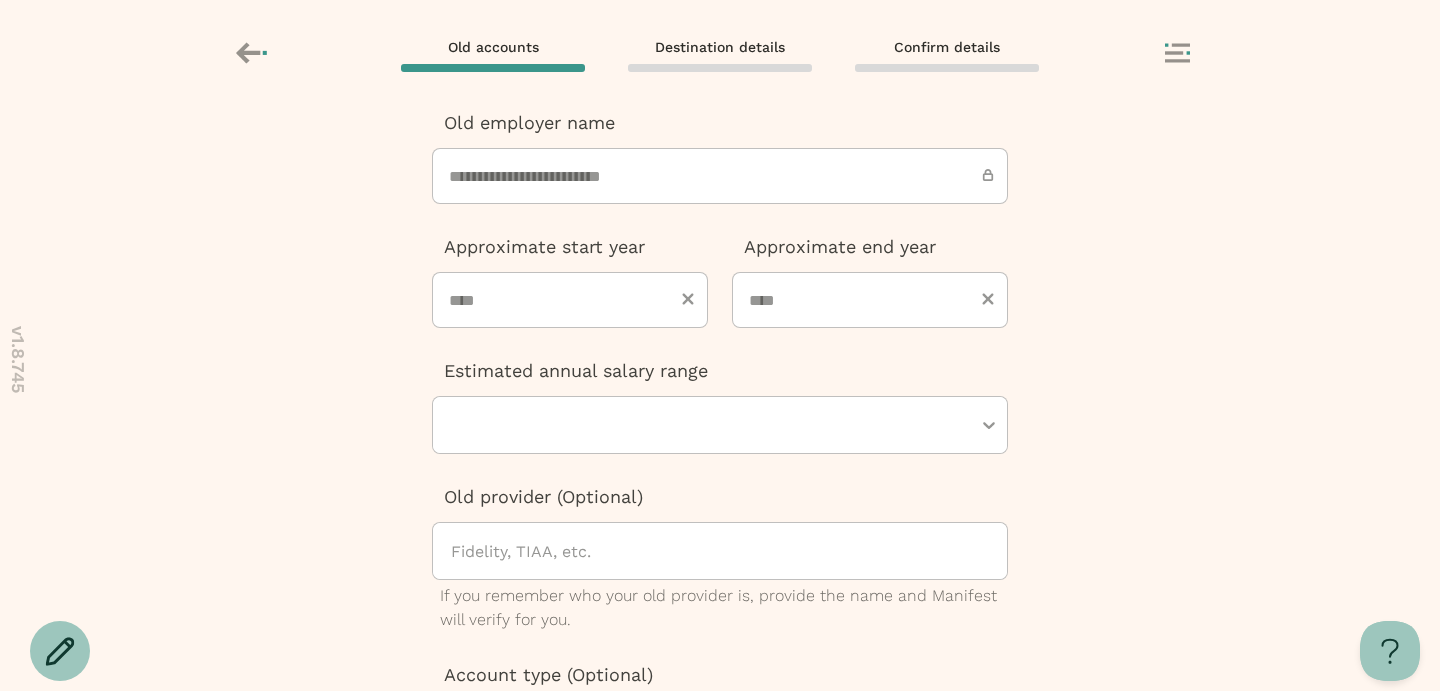 scroll, scrollTop: 137, scrollLeft: 0, axis: vertical 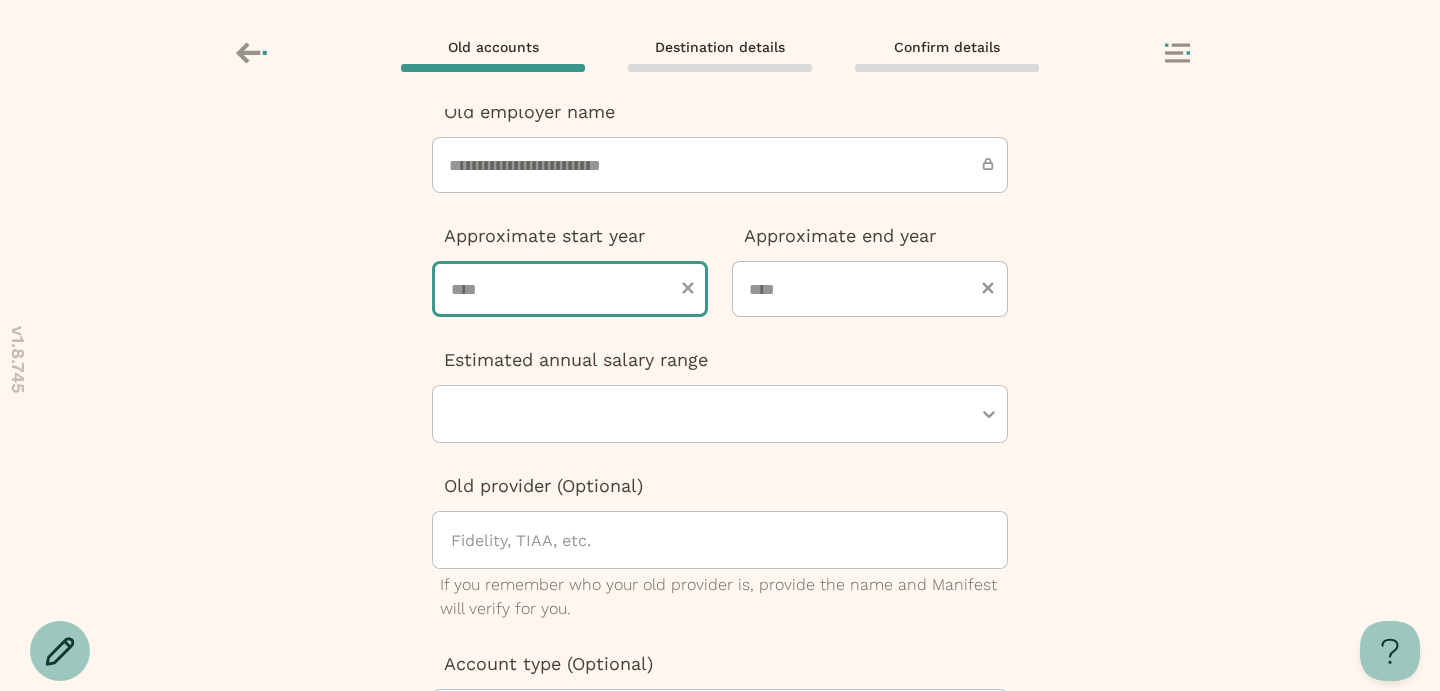 click at bounding box center [570, 289] 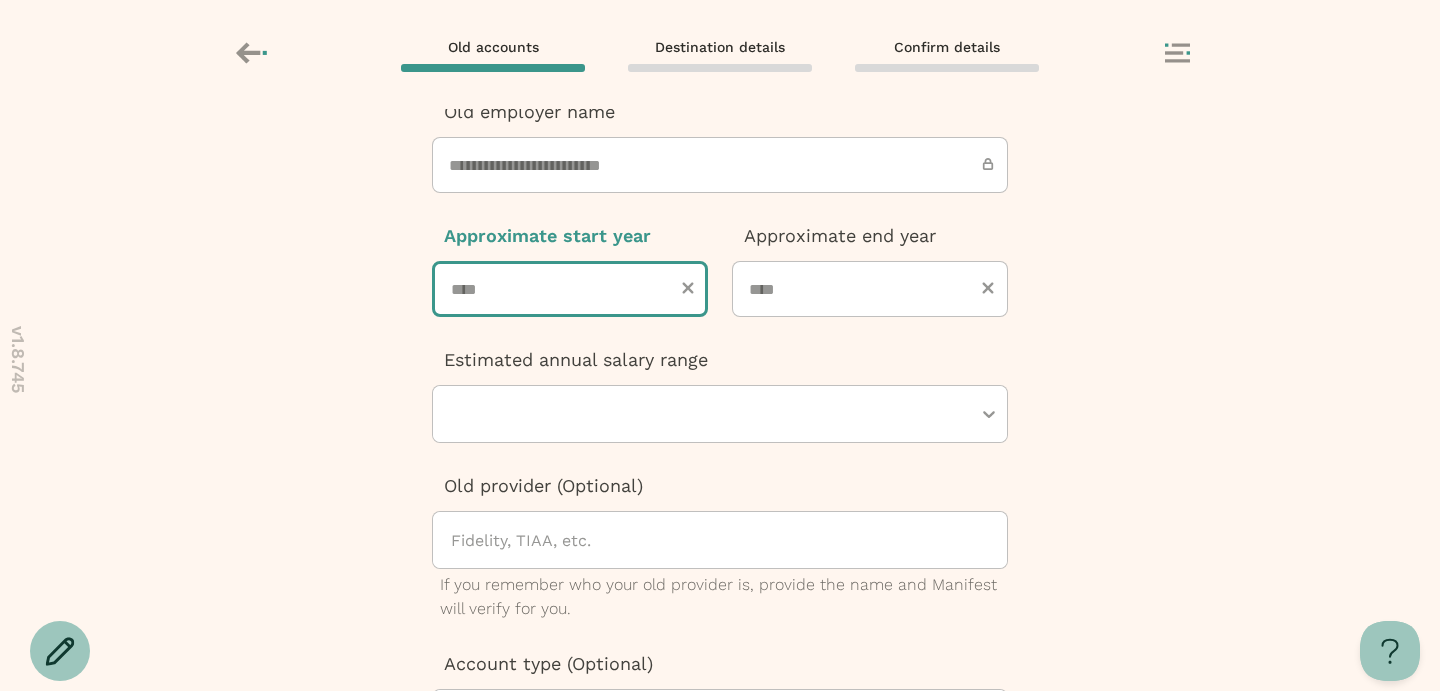 type on "****" 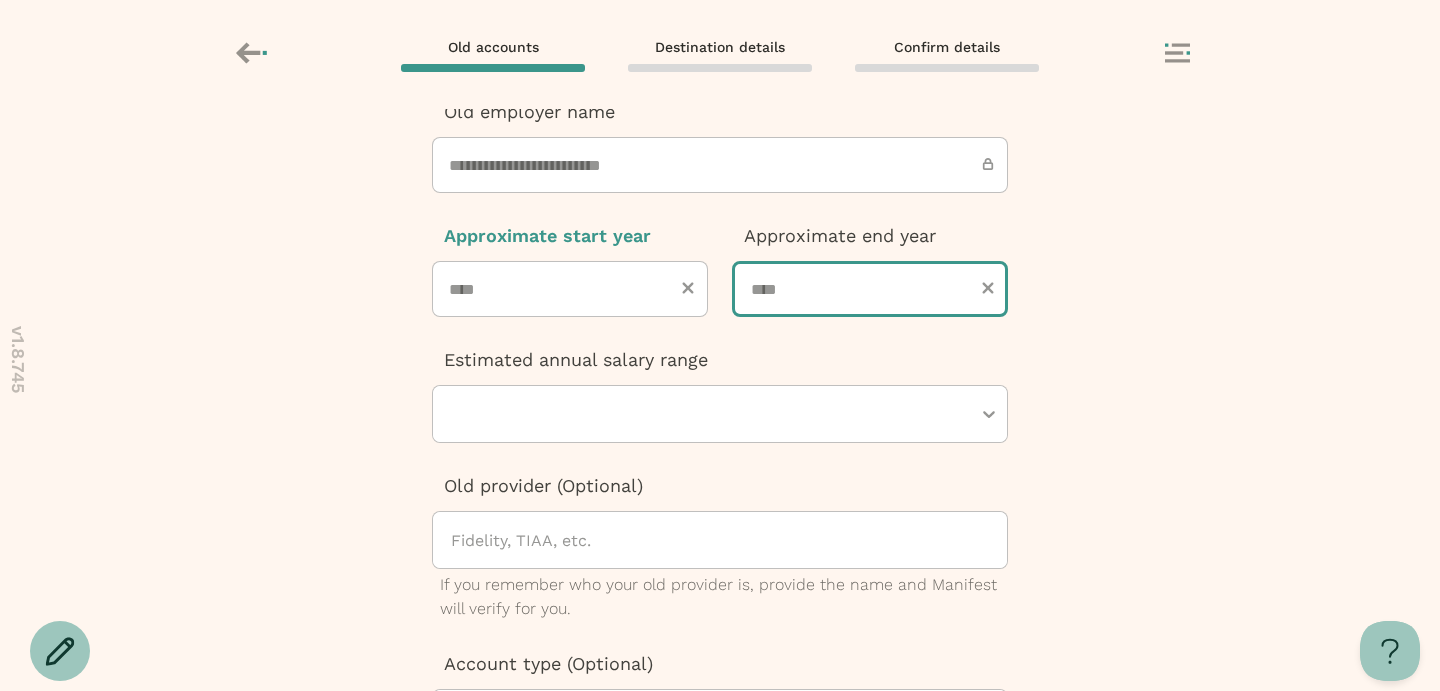 click at bounding box center (870, 289) 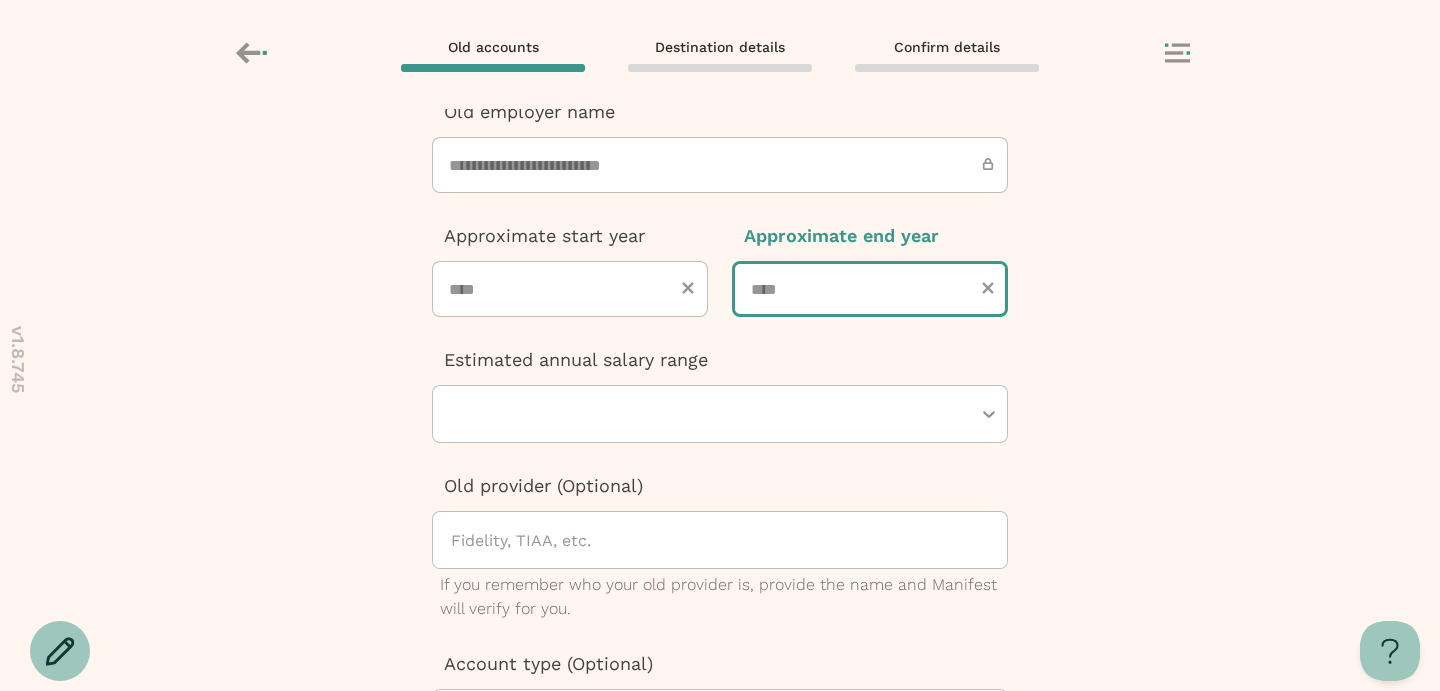 type on "****" 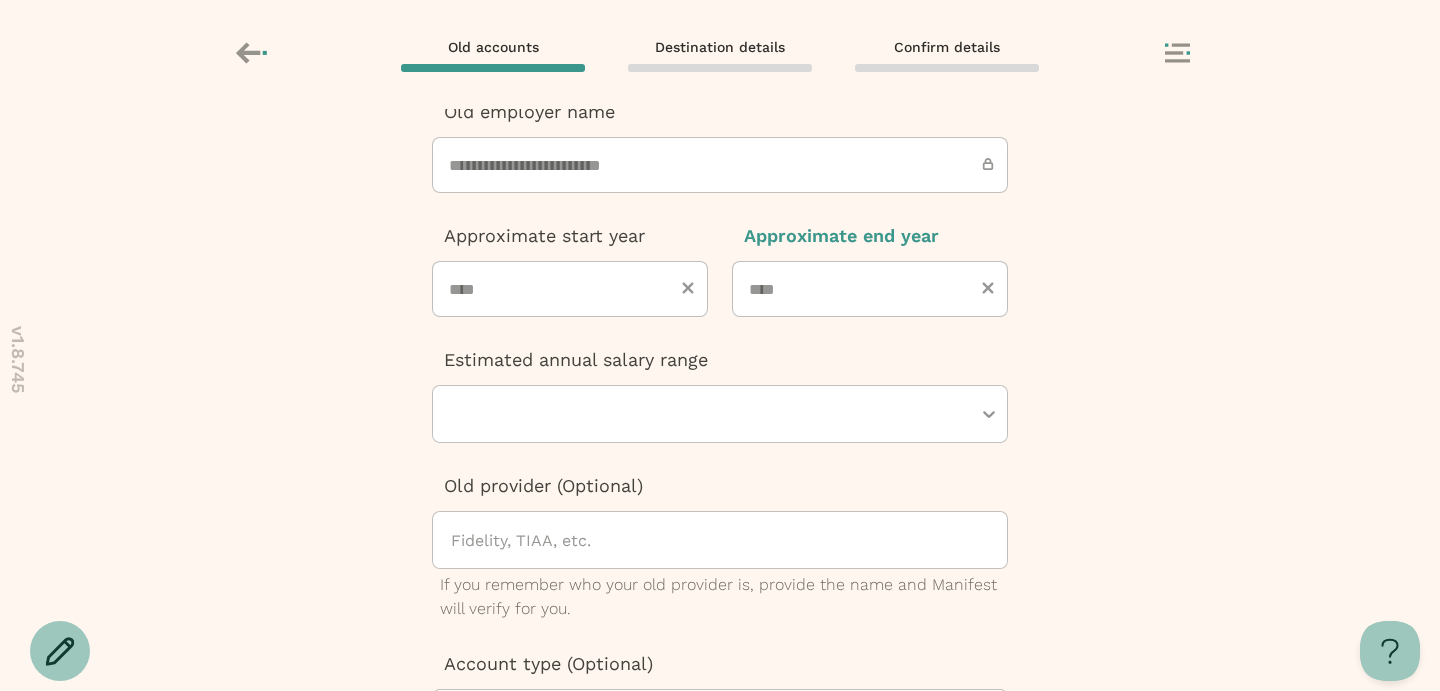 click at bounding box center (710, 414) 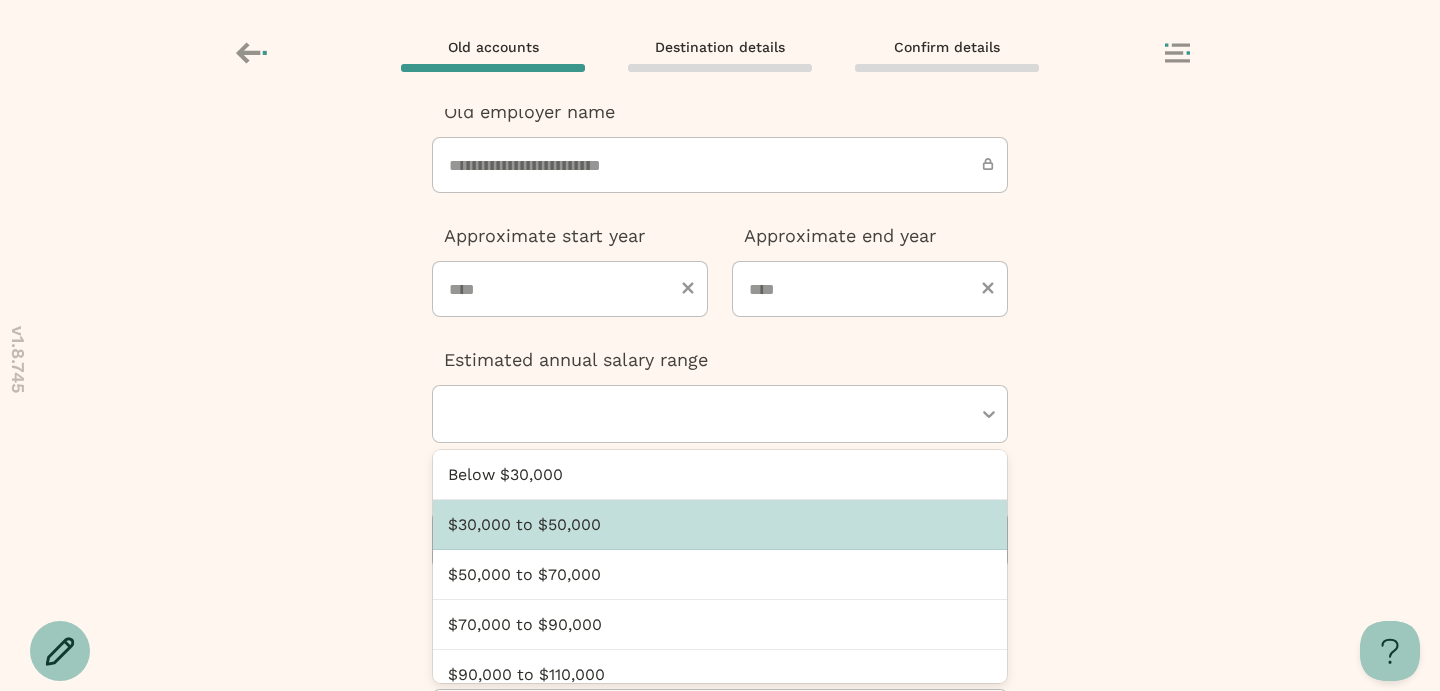 click on "$30,000 to $50,000" at bounding box center (720, 525) 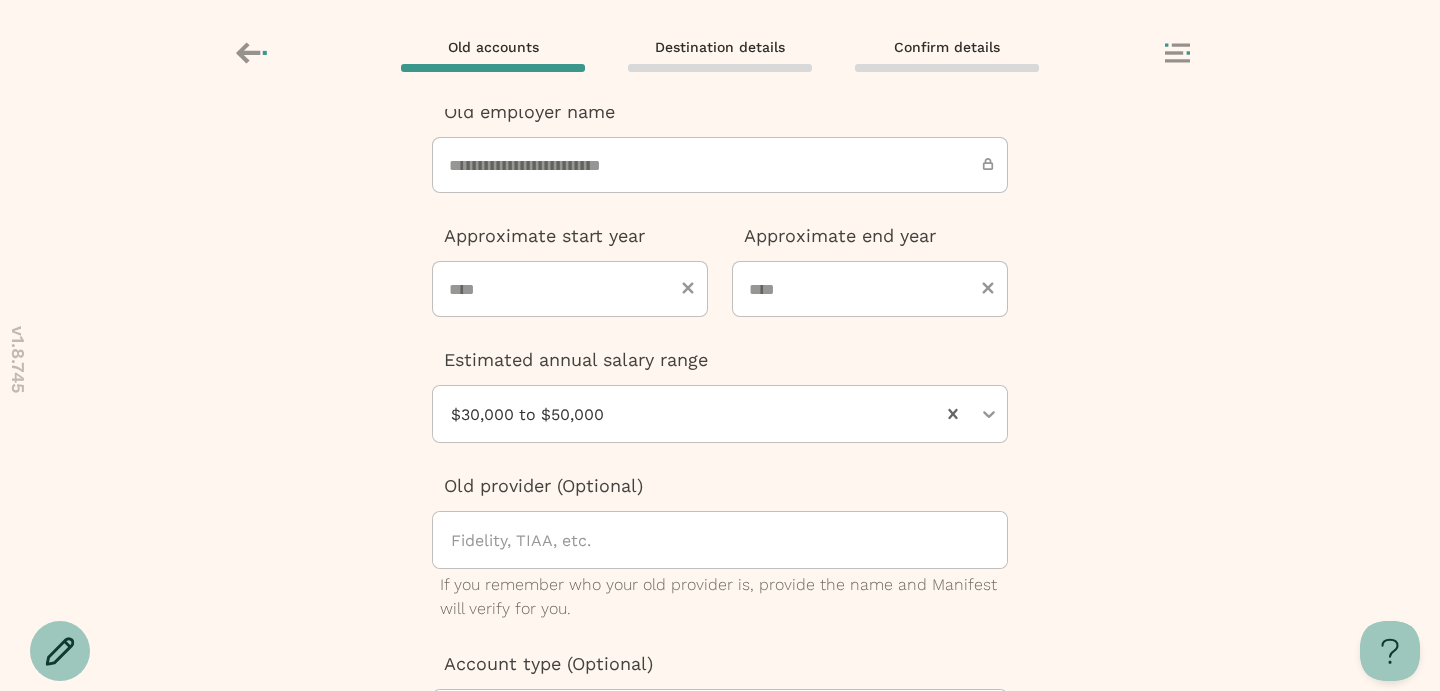 scroll, scrollTop: 345, scrollLeft: 0, axis: vertical 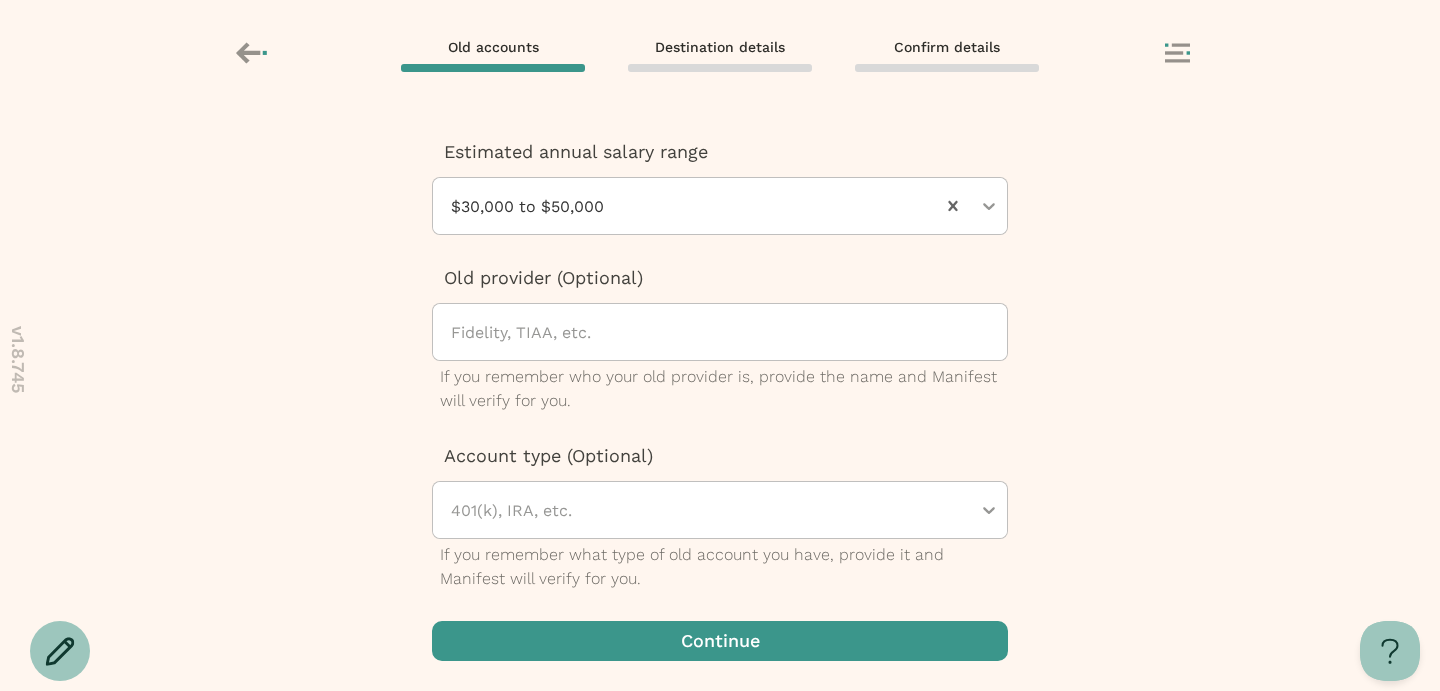 click at bounding box center (720, 641) 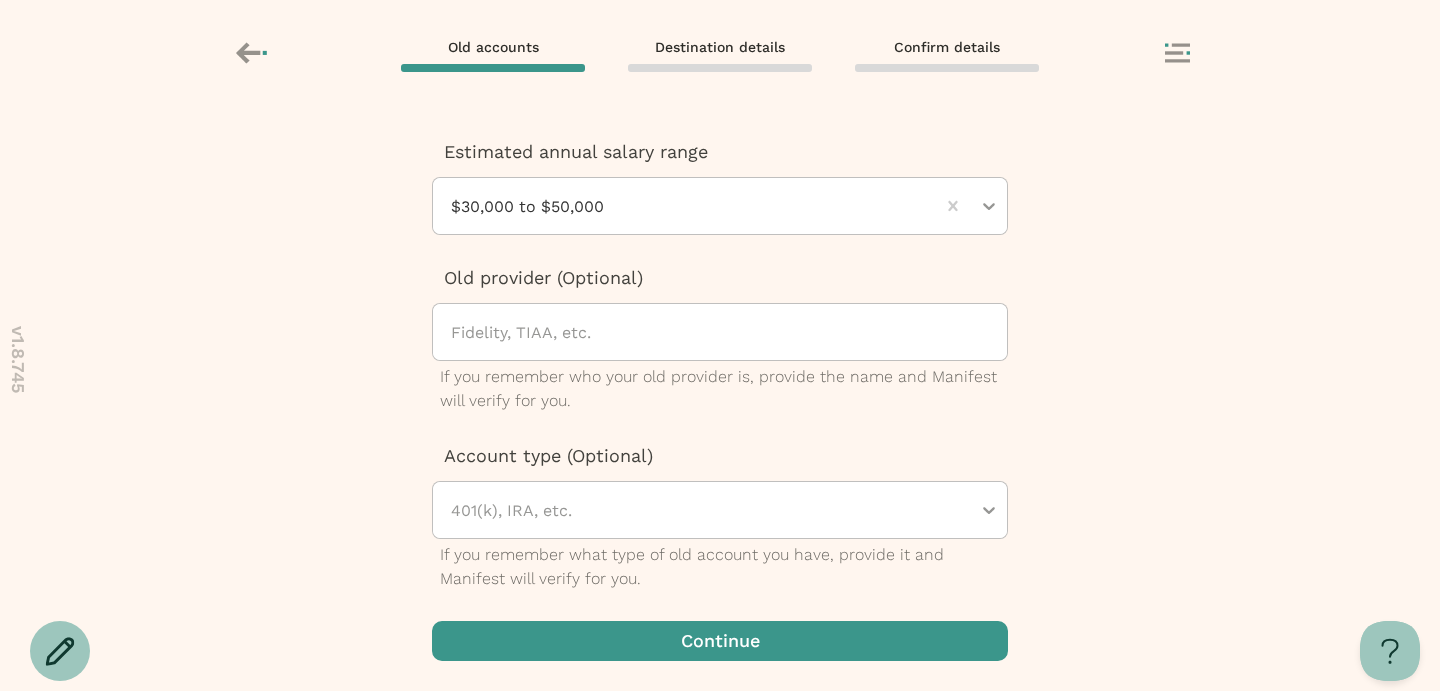 scroll, scrollTop: 0, scrollLeft: 0, axis: both 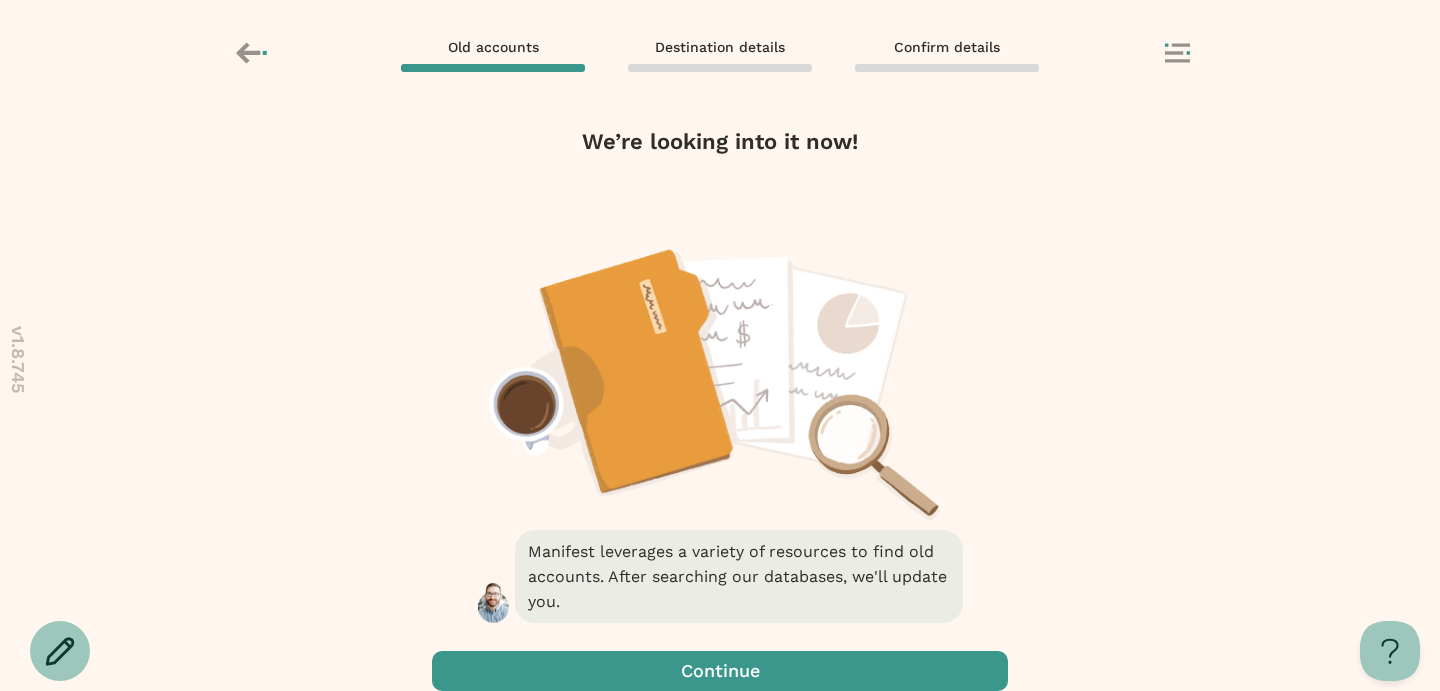 click at bounding box center [720, 671] 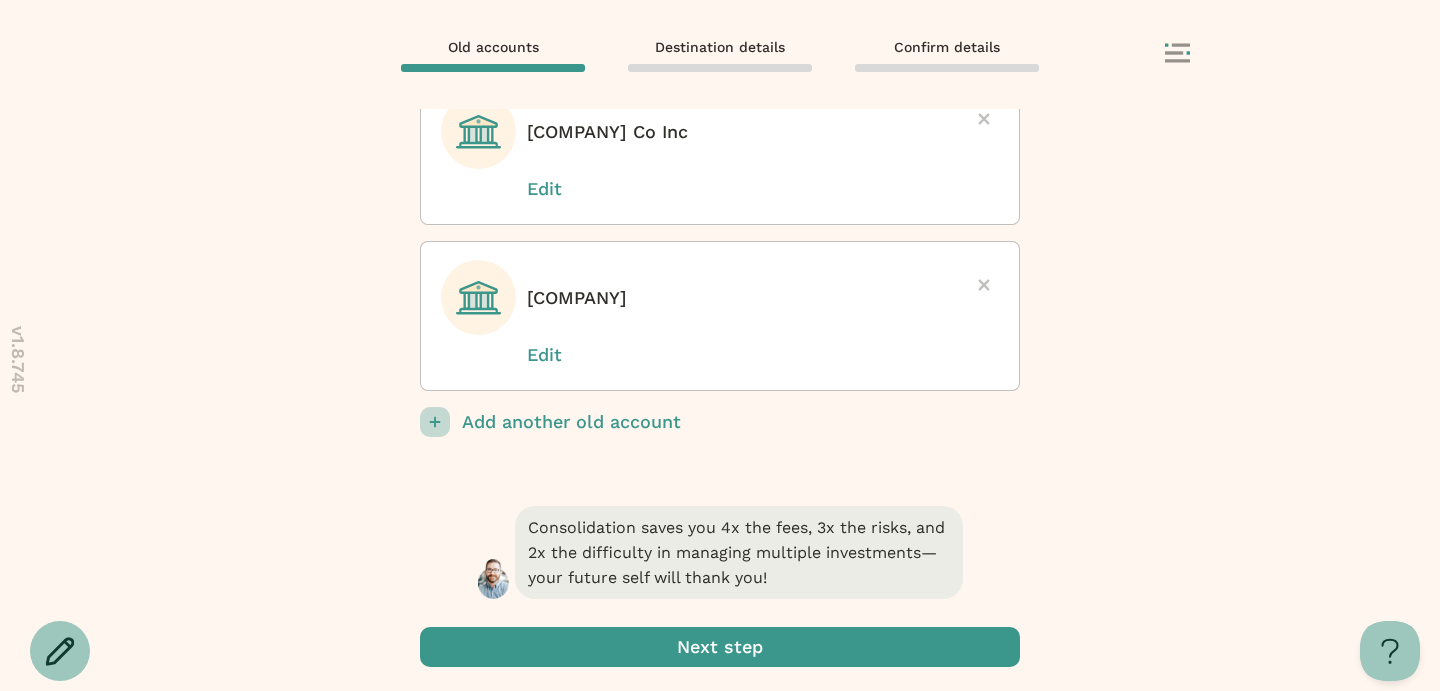 scroll, scrollTop: 169, scrollLeft: 0, axis: vertical 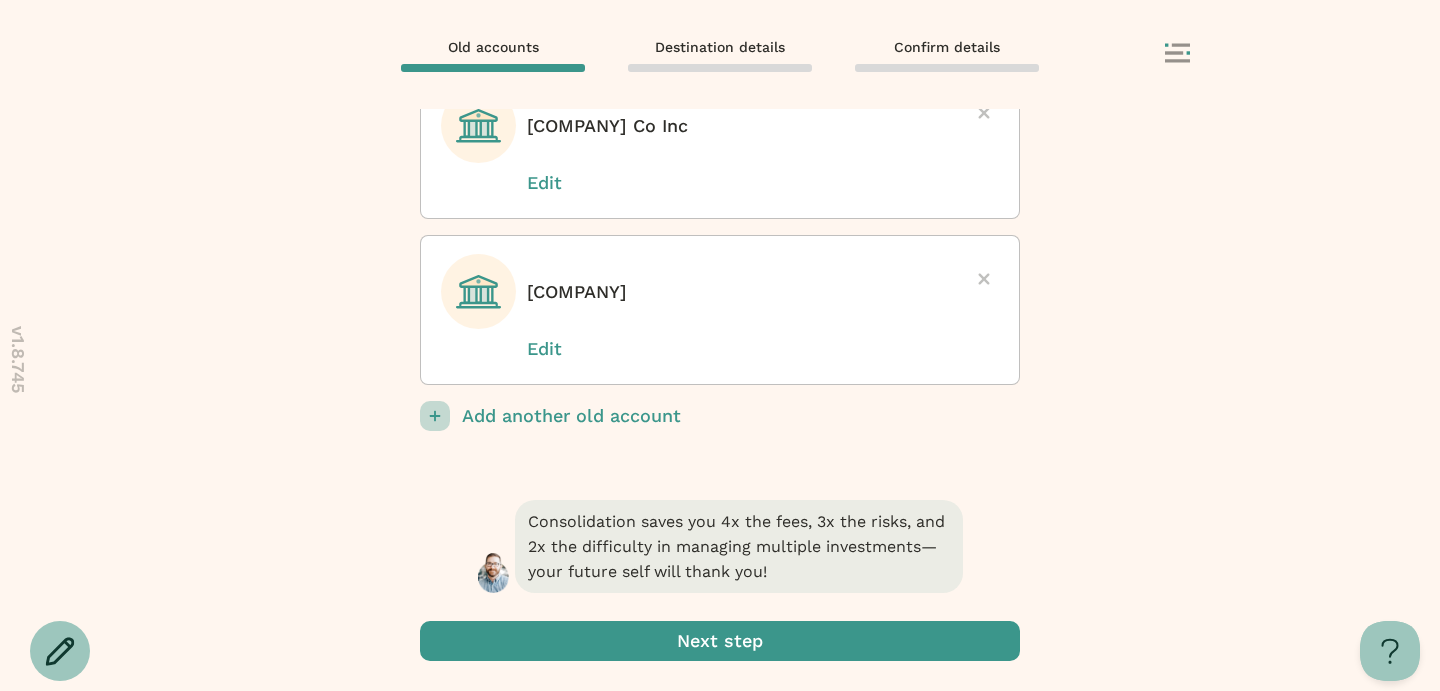 click on "Add another old account" at bounding box center [741, 416] 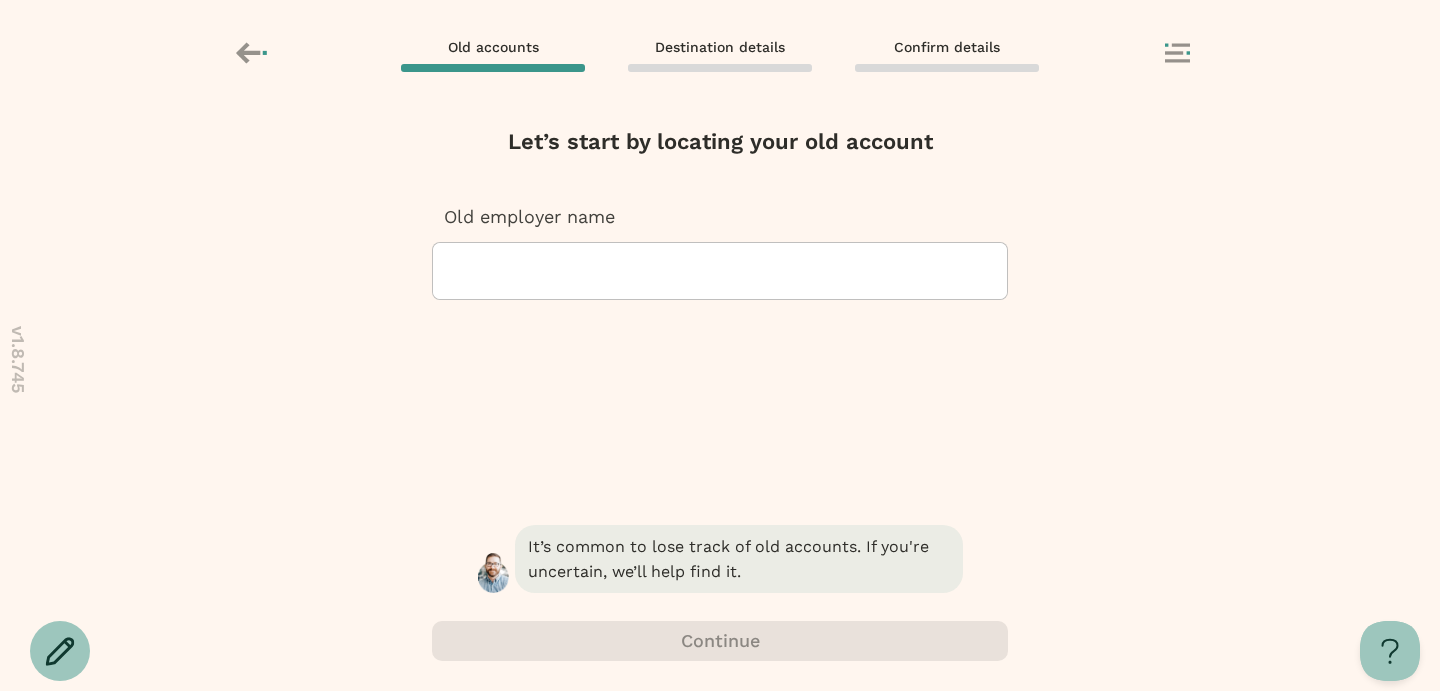 click at bounding box center [720, 271] 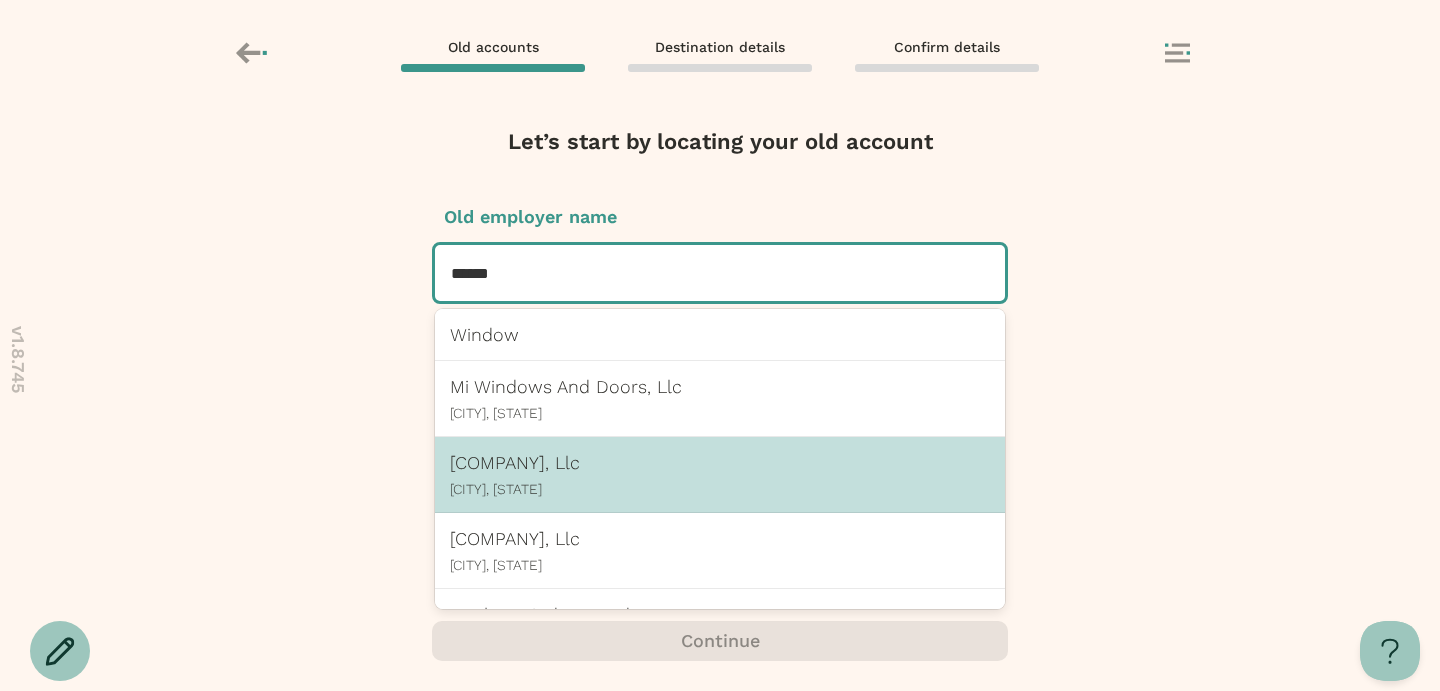 click on "[COMPANY], Llc" at bounding box center (720, 462) 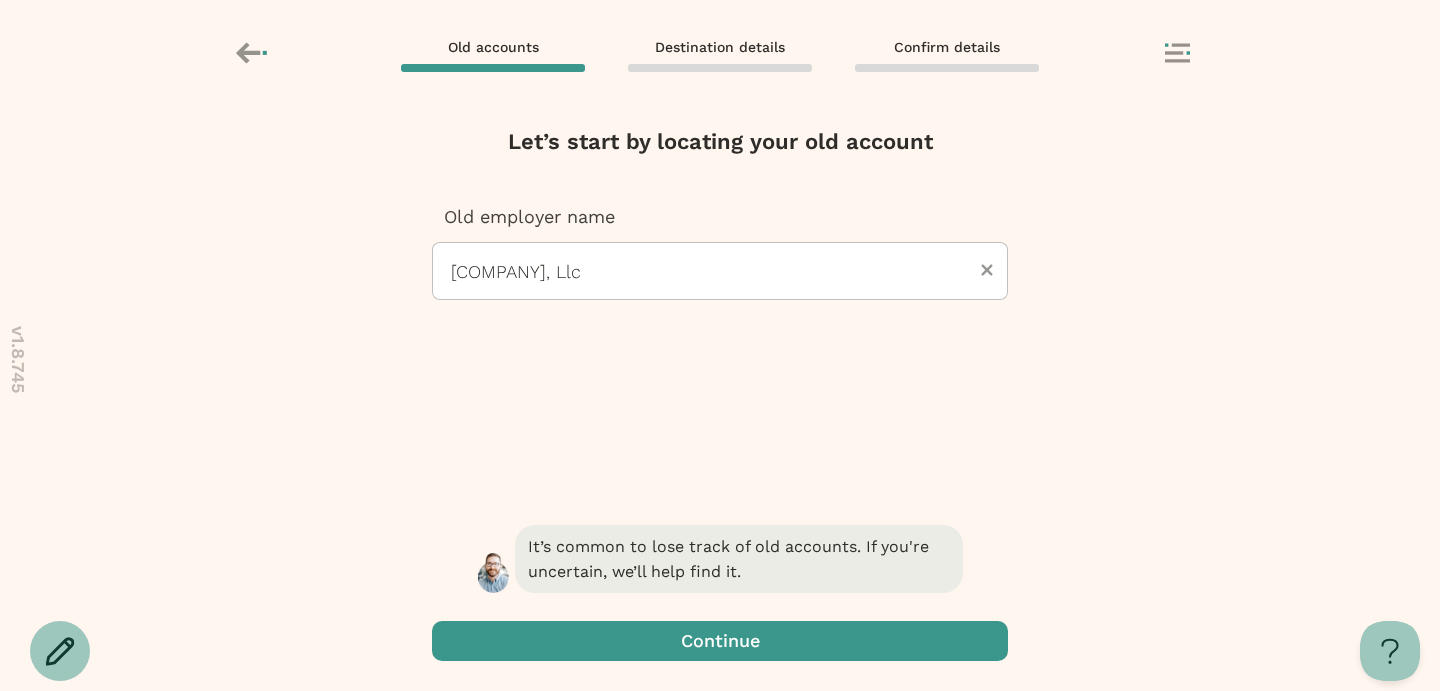 click at bounding box center (720, 641) 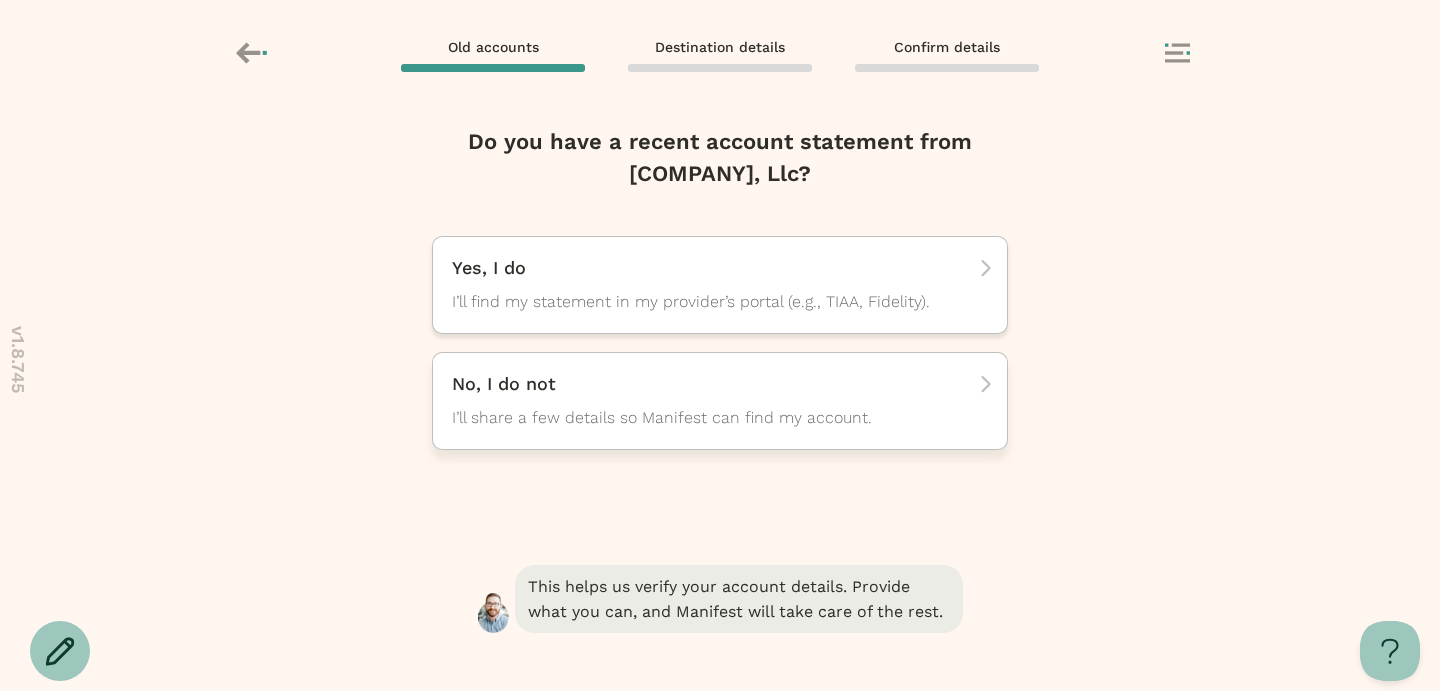 click on "No, I do not" at bounding box center [713, 384] 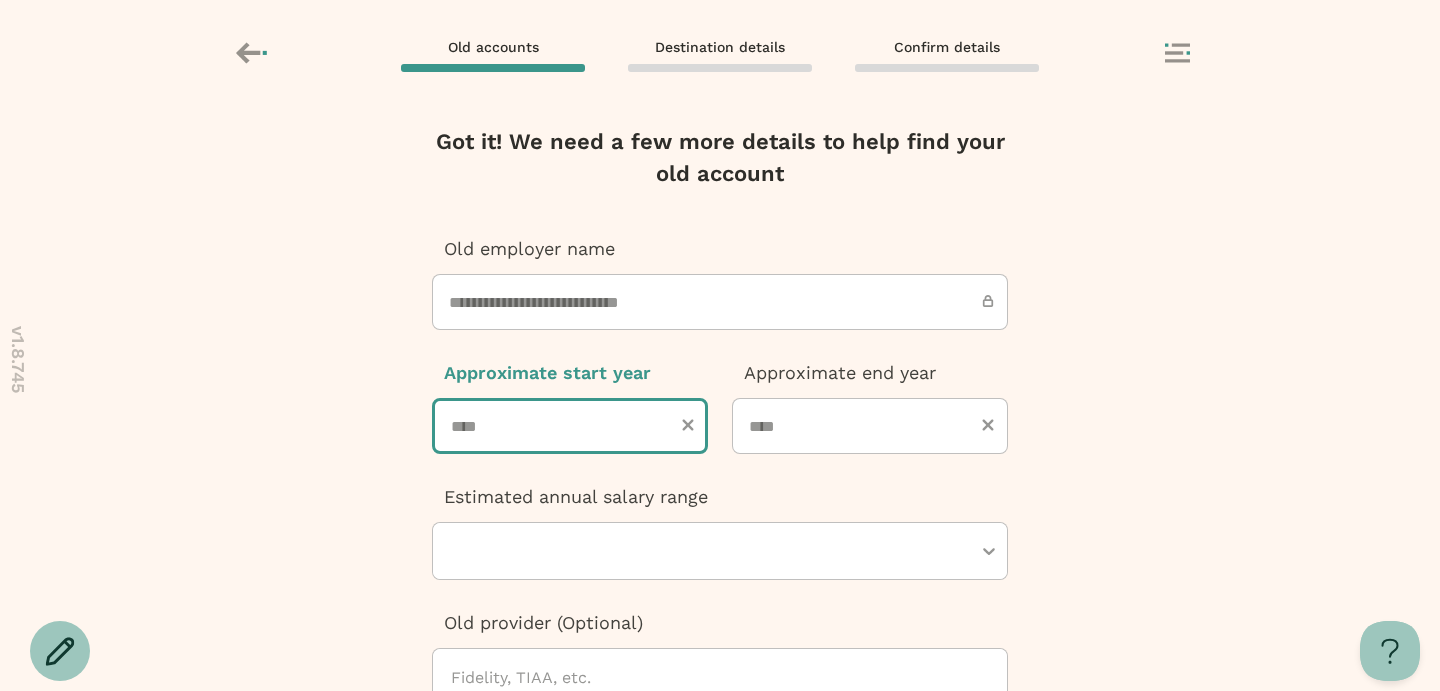 click at bounding box center (570, 426) 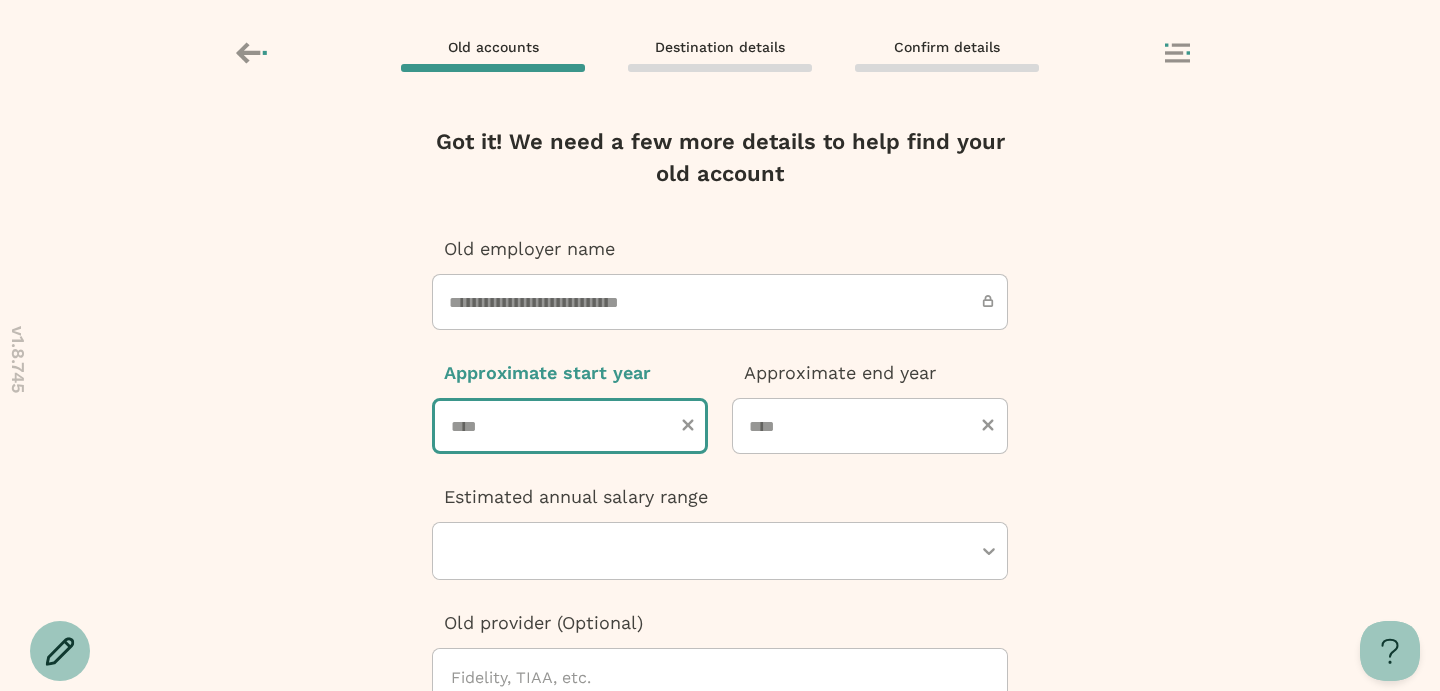type on "*" 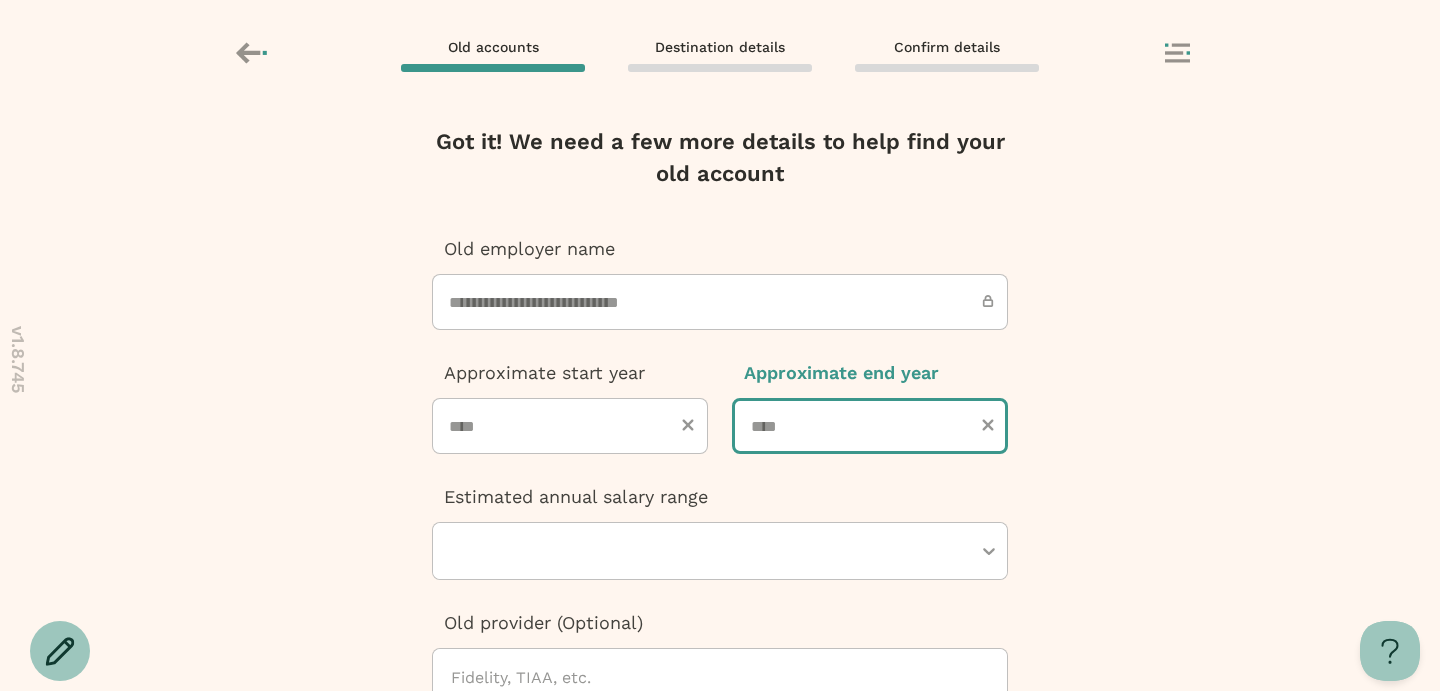 click at bounding box center (870, 426) 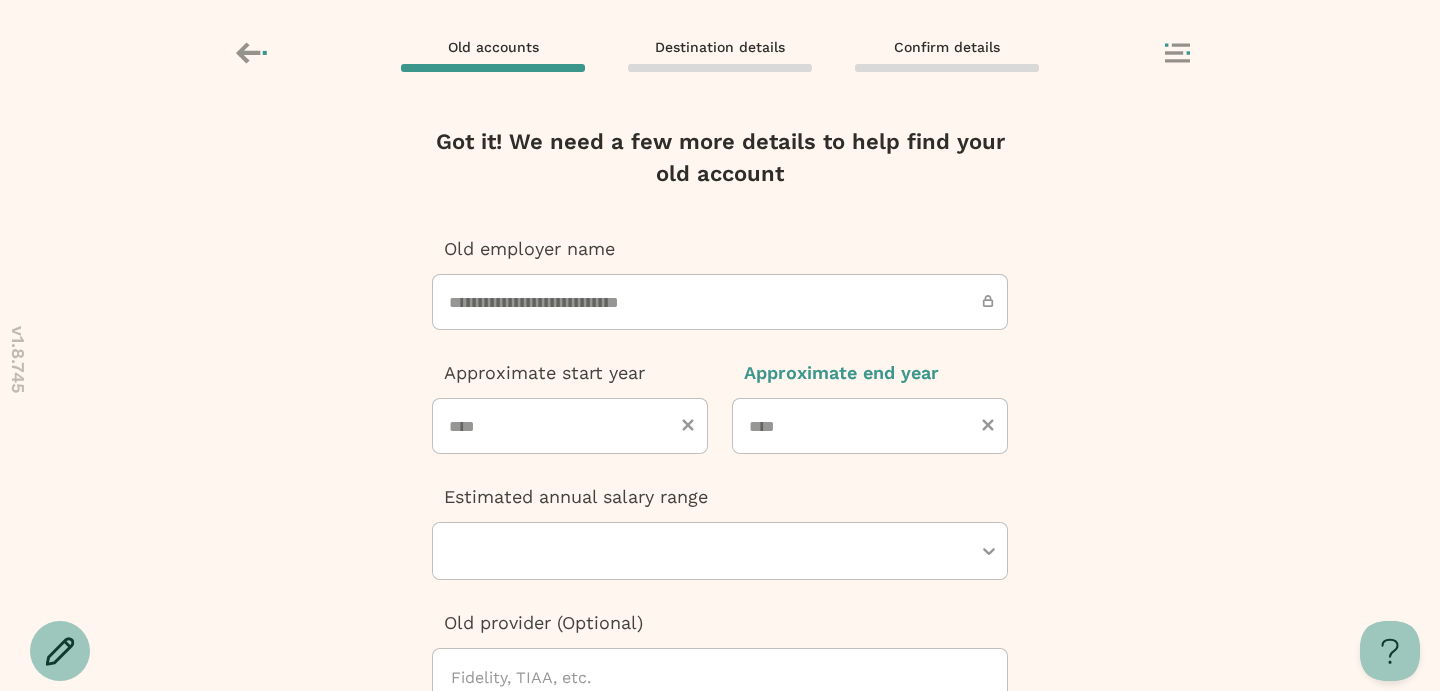 click at bounding box center (710, 551) 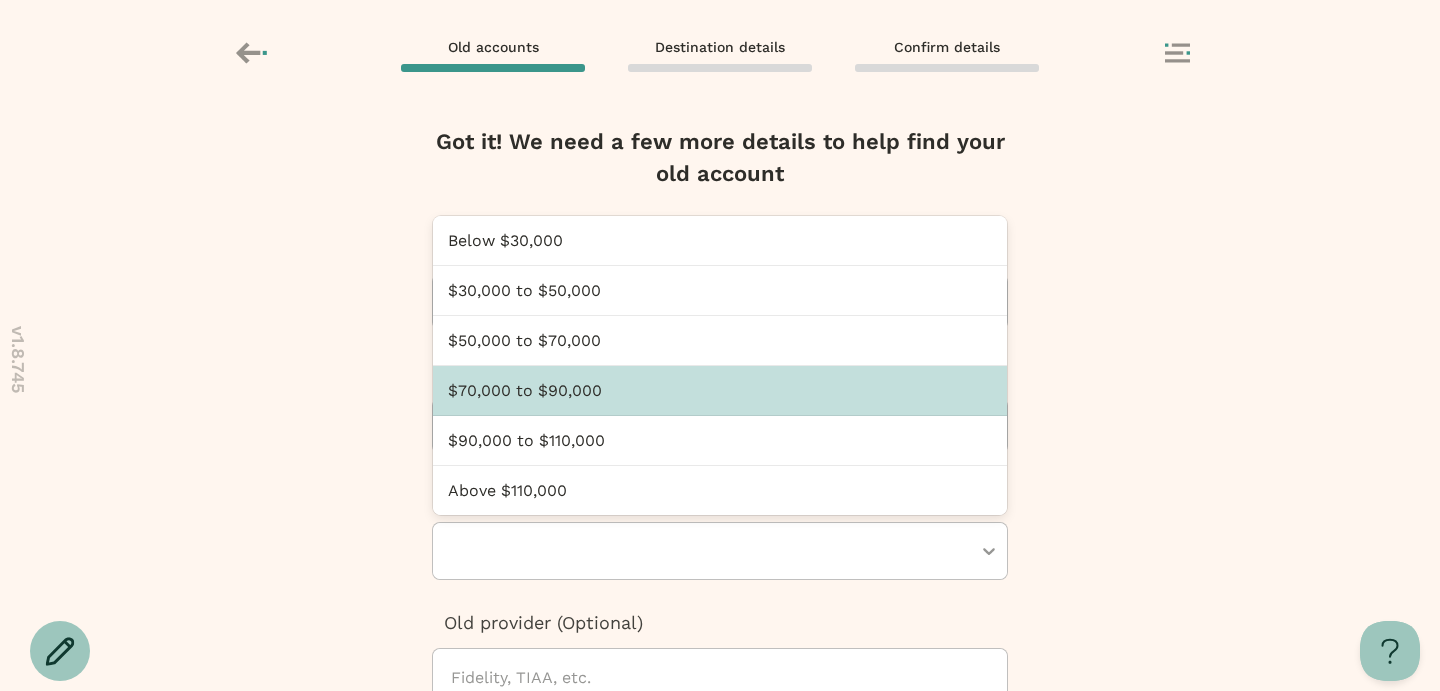 click on "$70,000 to $90,000" at bounding box center (720, 391) 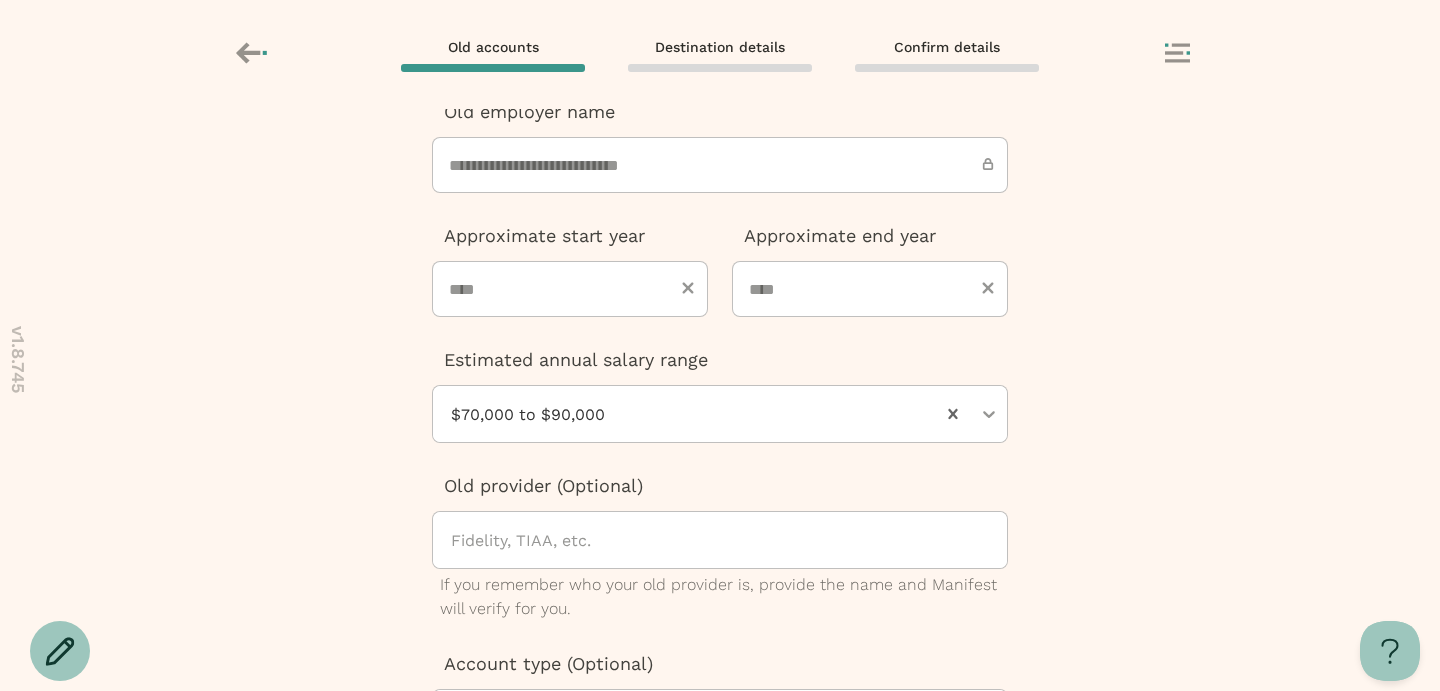scroll, scrollTop: 345, scrollLeft: 0, axis: vertical 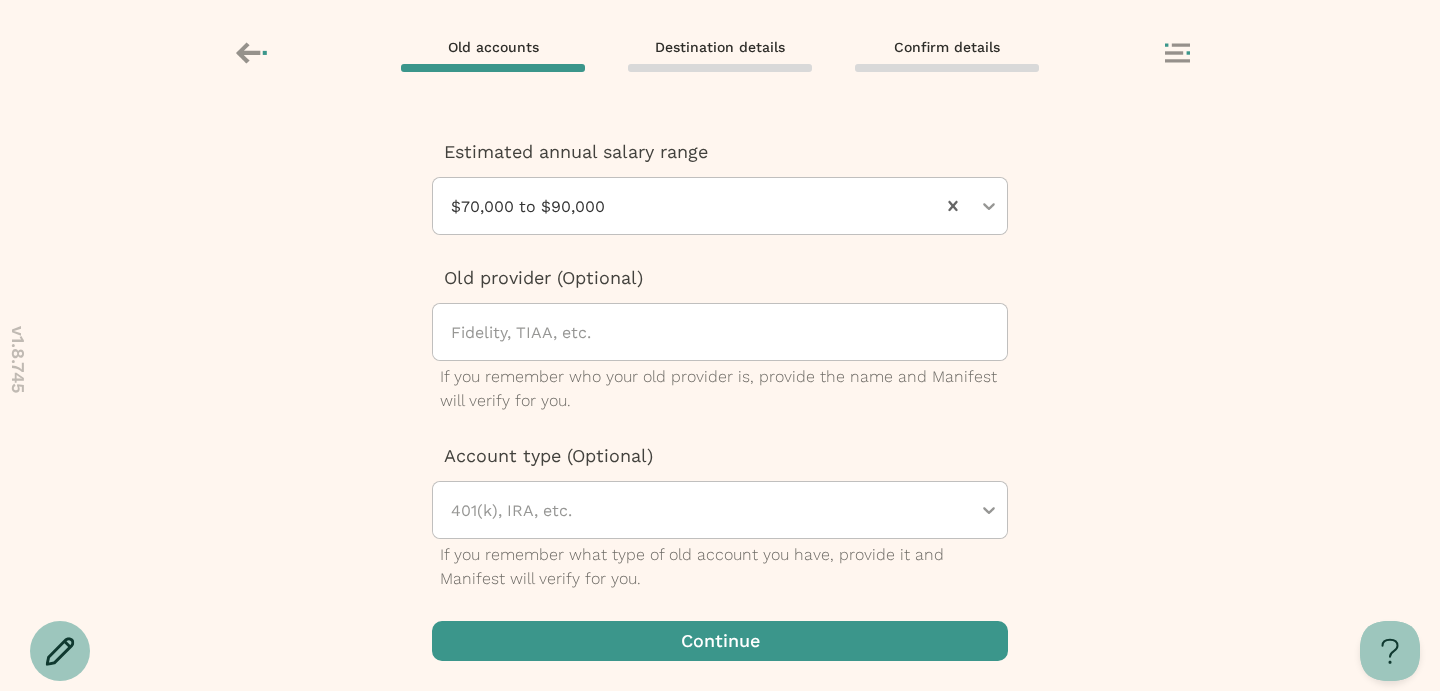 click at bounding box center [728, 332] 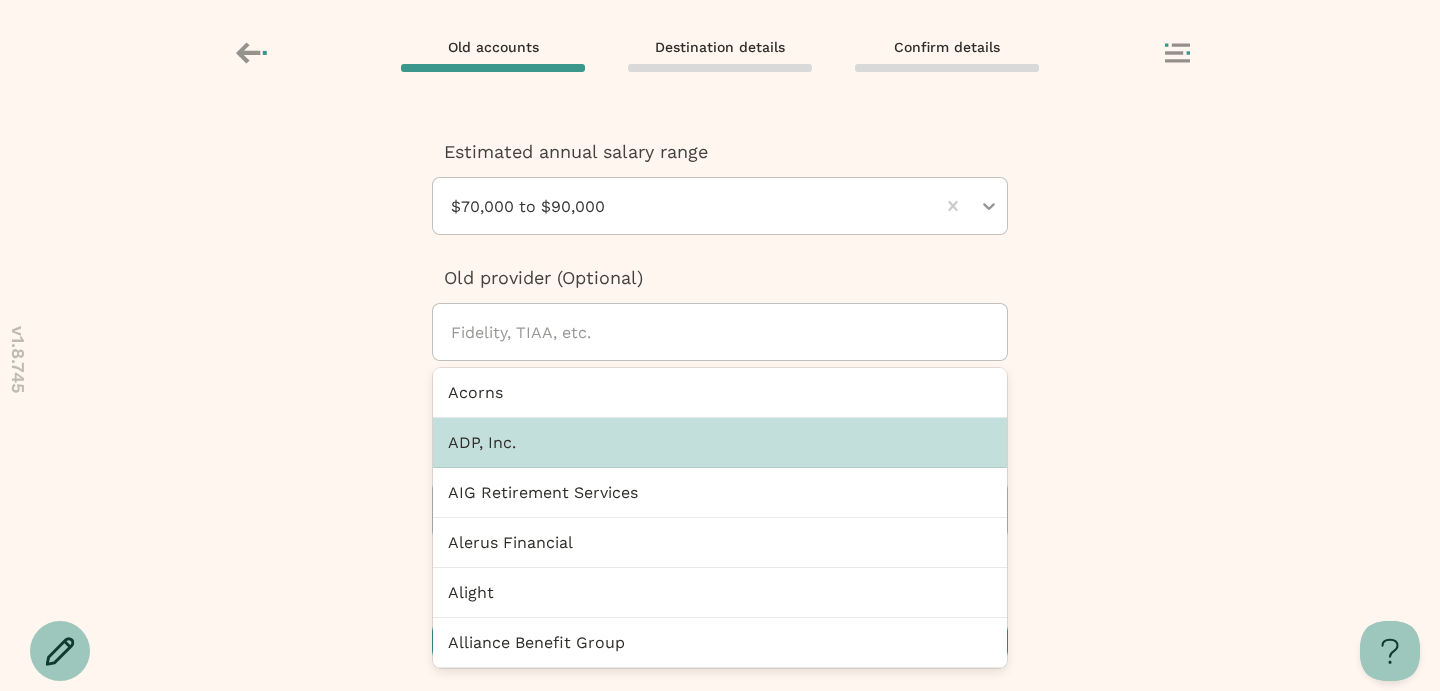 click on "ADP, Inc." at bounding box center (720, 443) 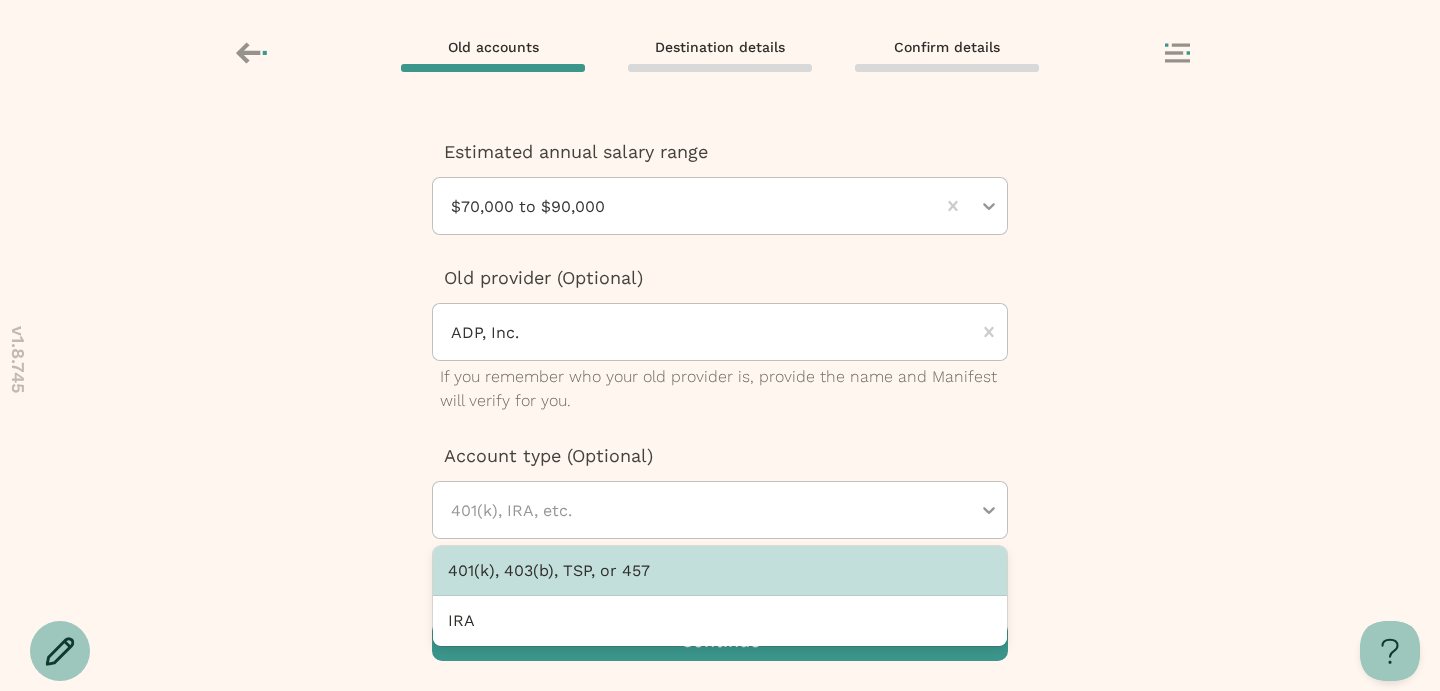 click at bounding box center (710, 510) 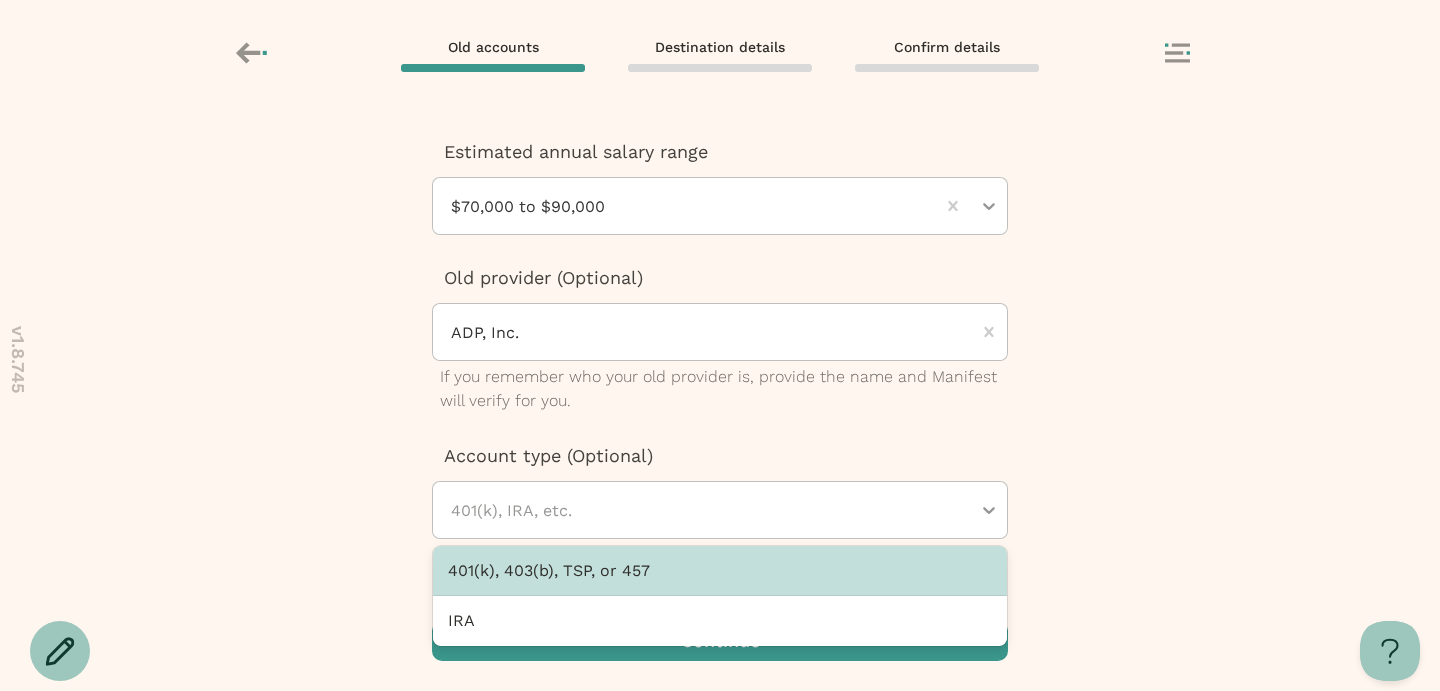 click on "401(k), 403(b), TSP, or 457" at bounding box center [720, 571] 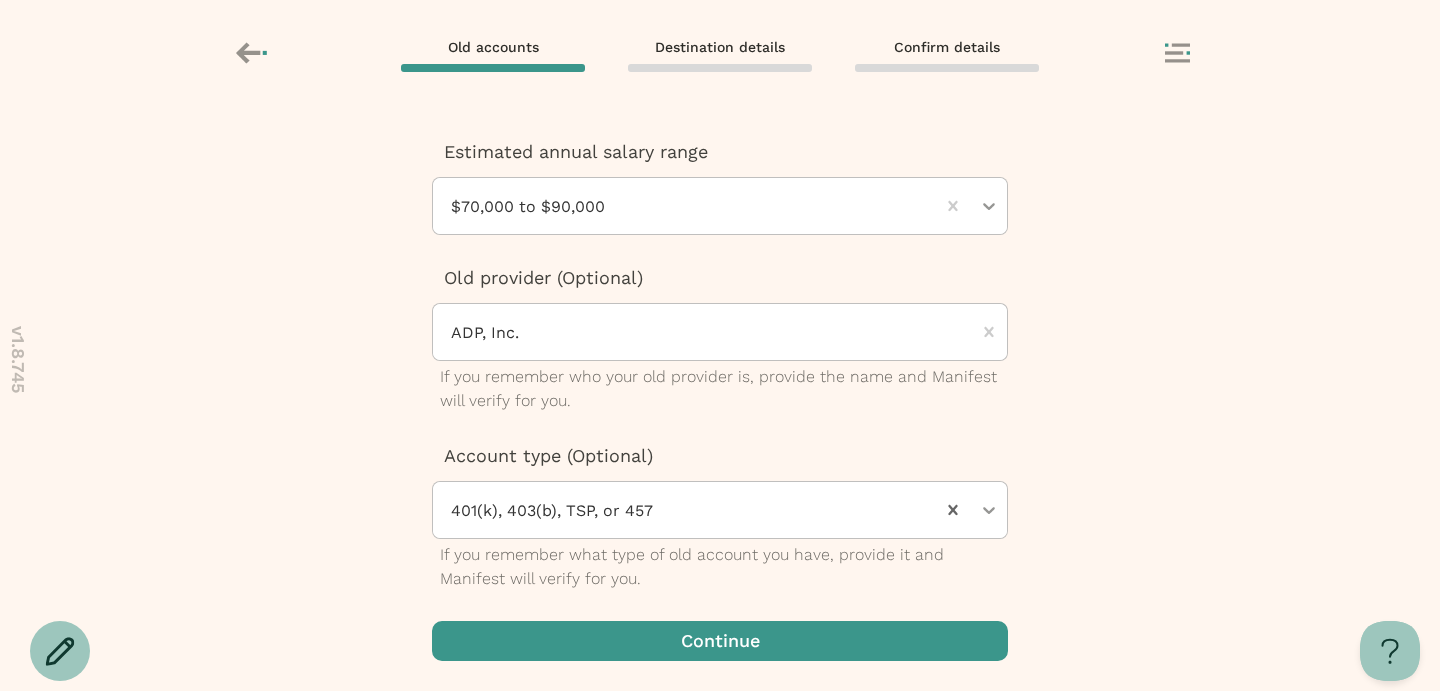 click at bounding box center [720, 641] 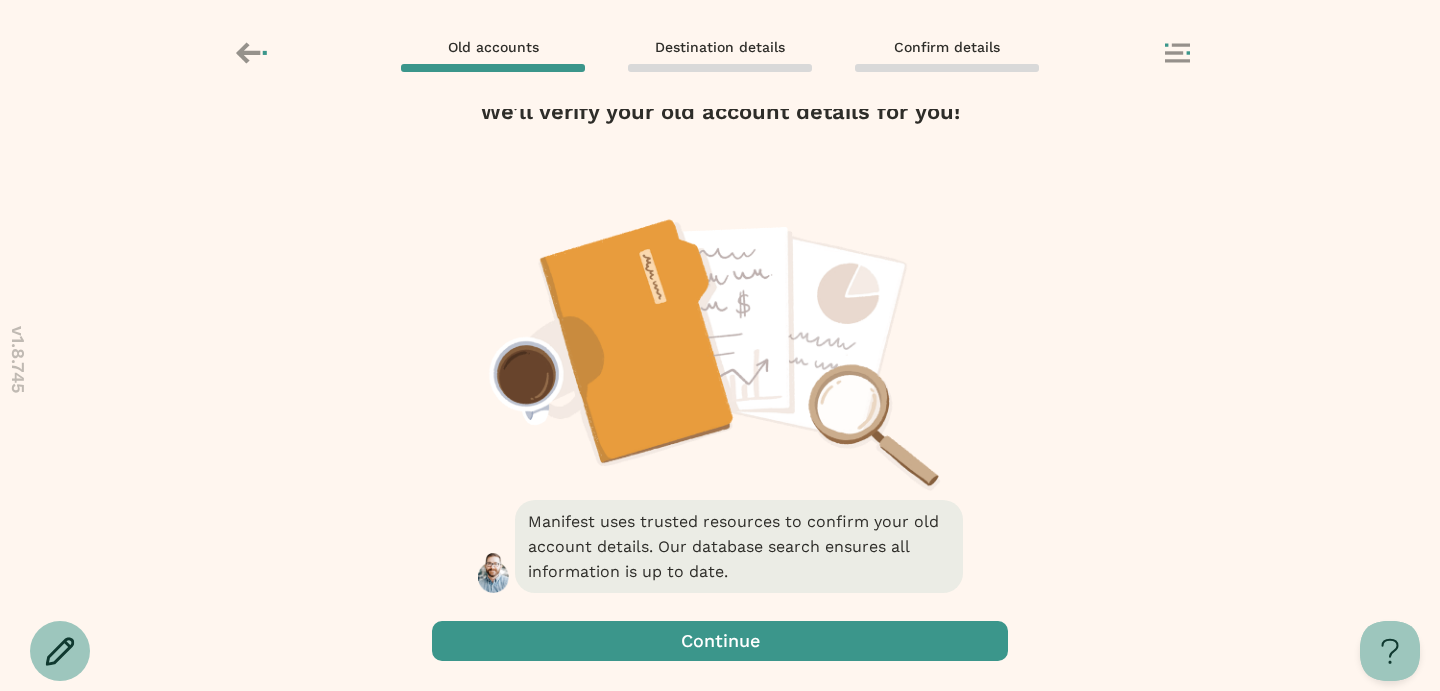 scroll, scrollTop: 0, scrollLeft: 0, axis: both 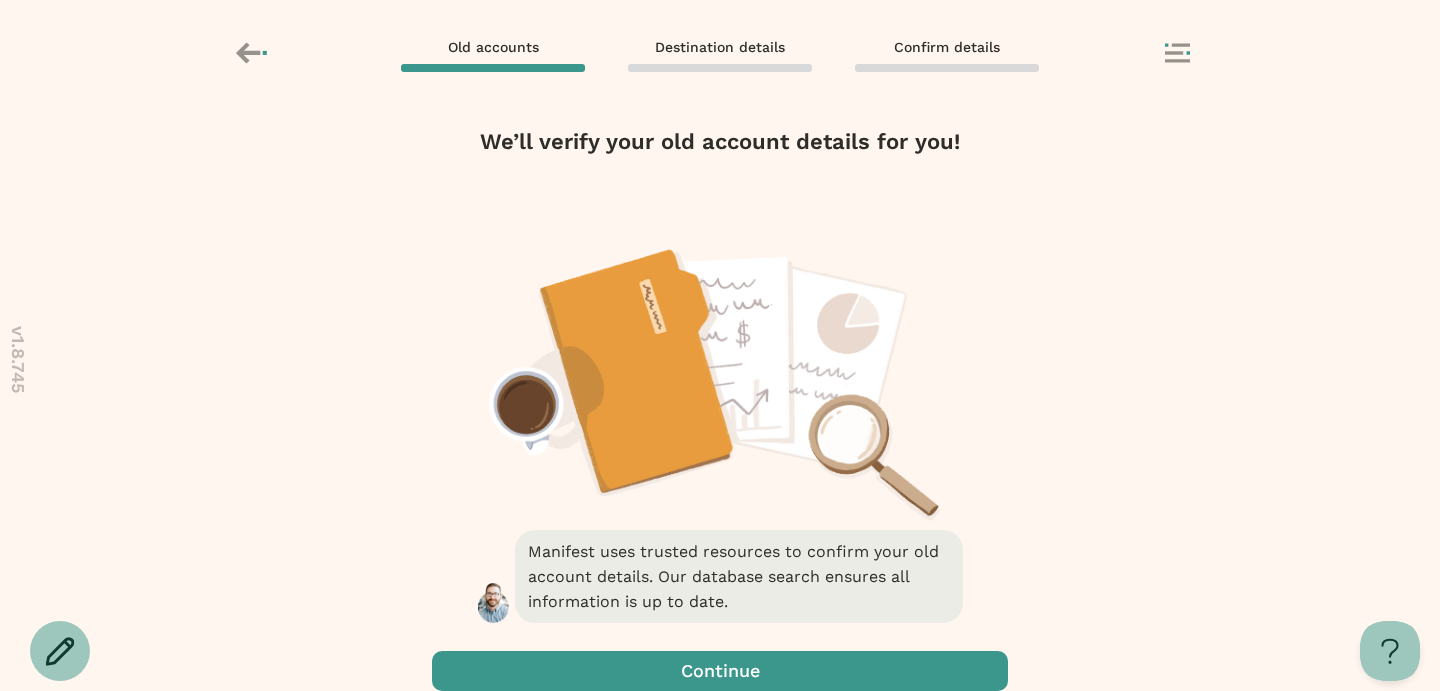 click at bounding box center (720, 671) 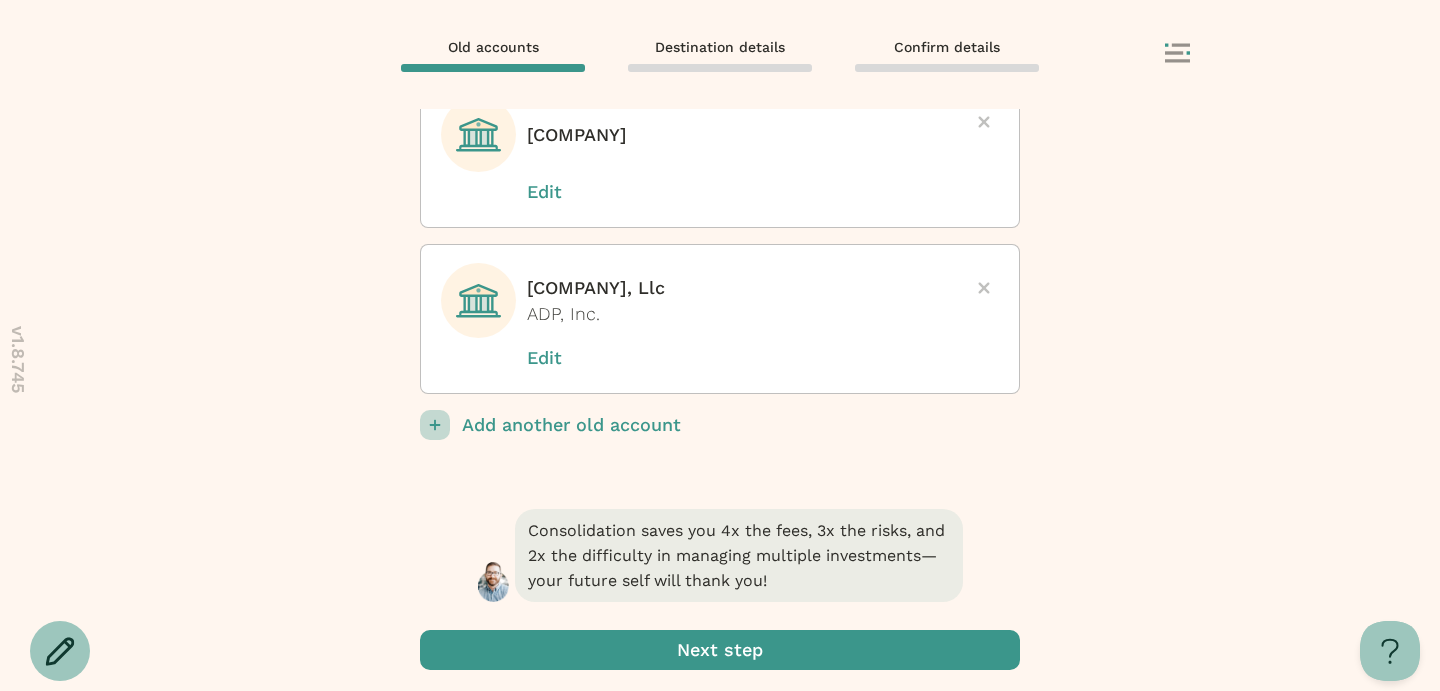 scroll, scrollTop: 335, scrollLeft: 0, axis: vertical 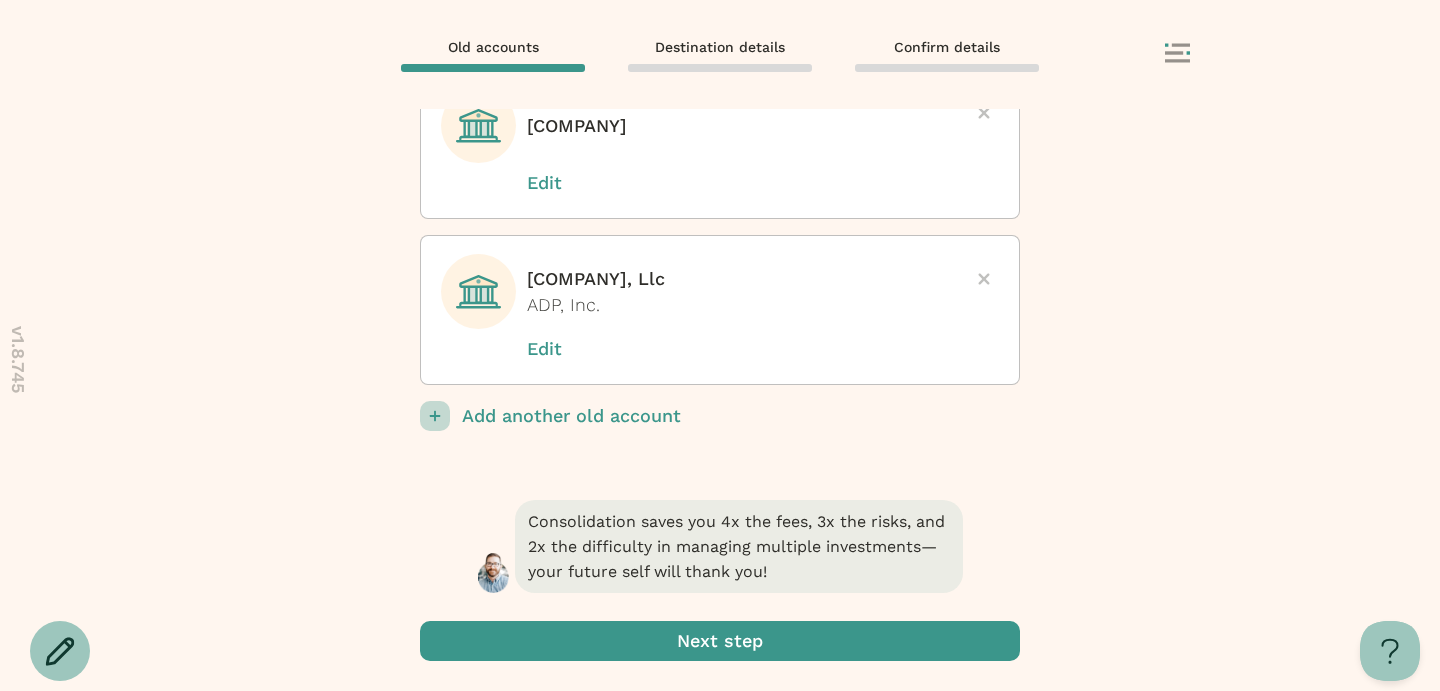 click at bounding box center [720, 641] 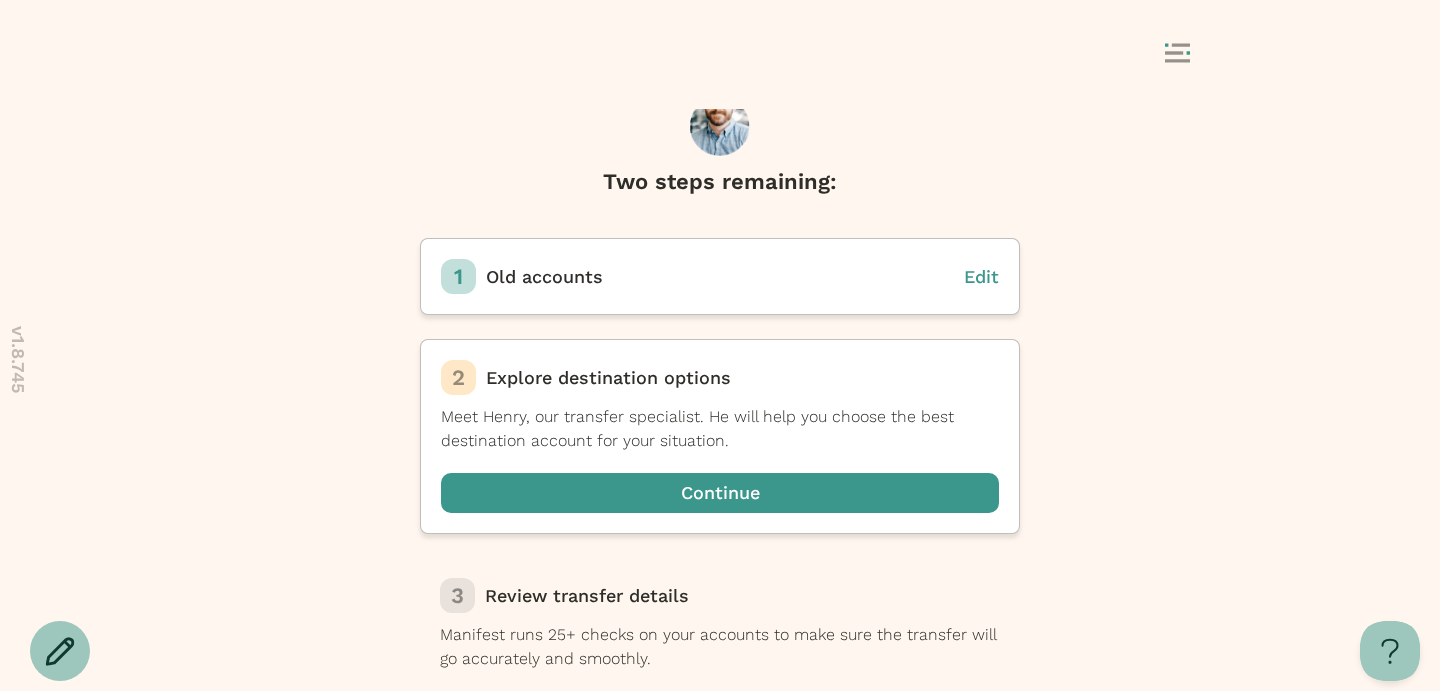 scroll, scrollTop: 0, scrollLeft: 0, axis: both 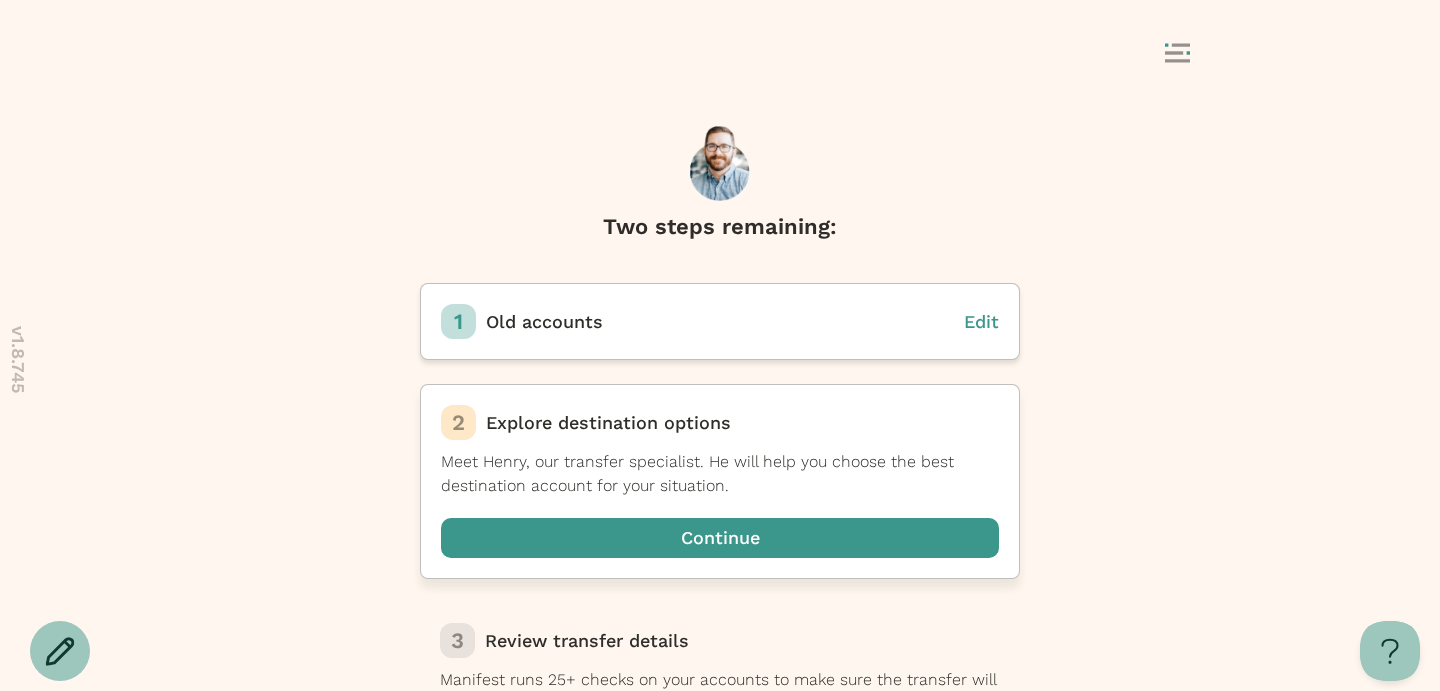 click at bounding box center [720, 538] 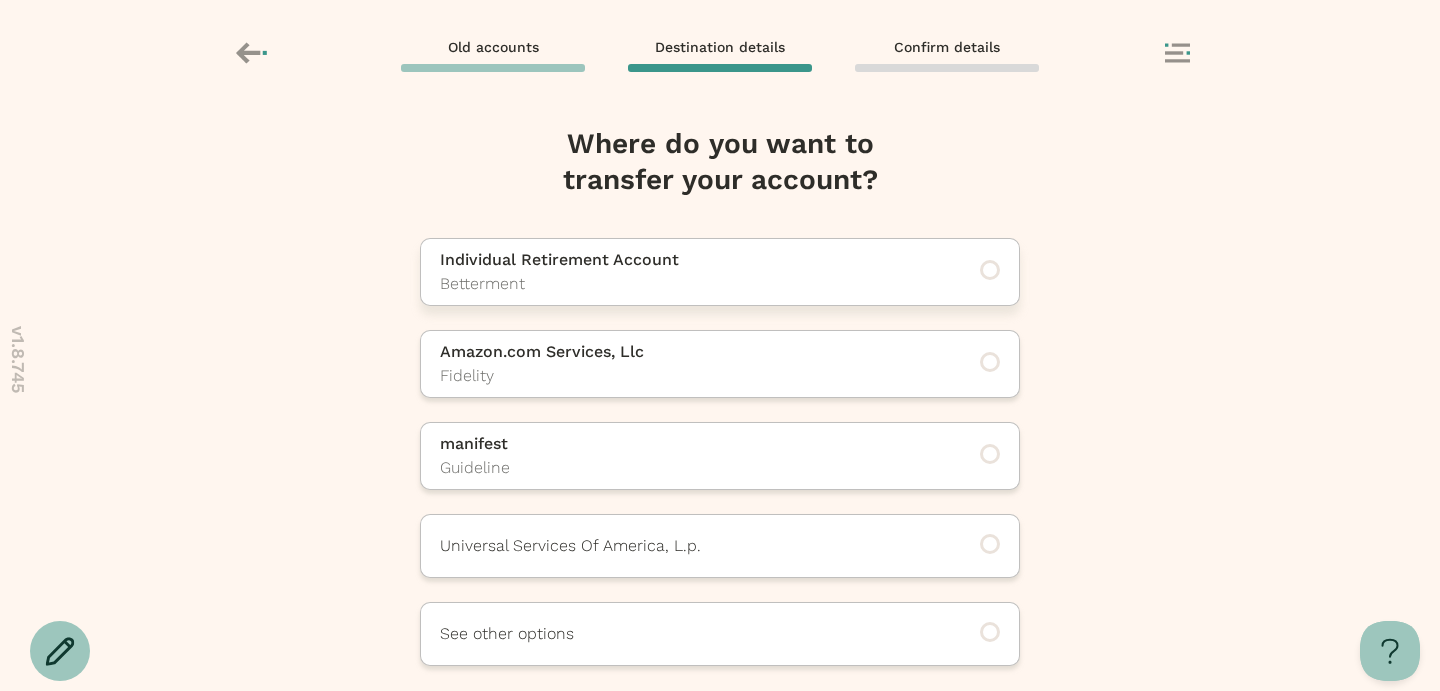 click on "Betterment" at bounding box center (692, 284) 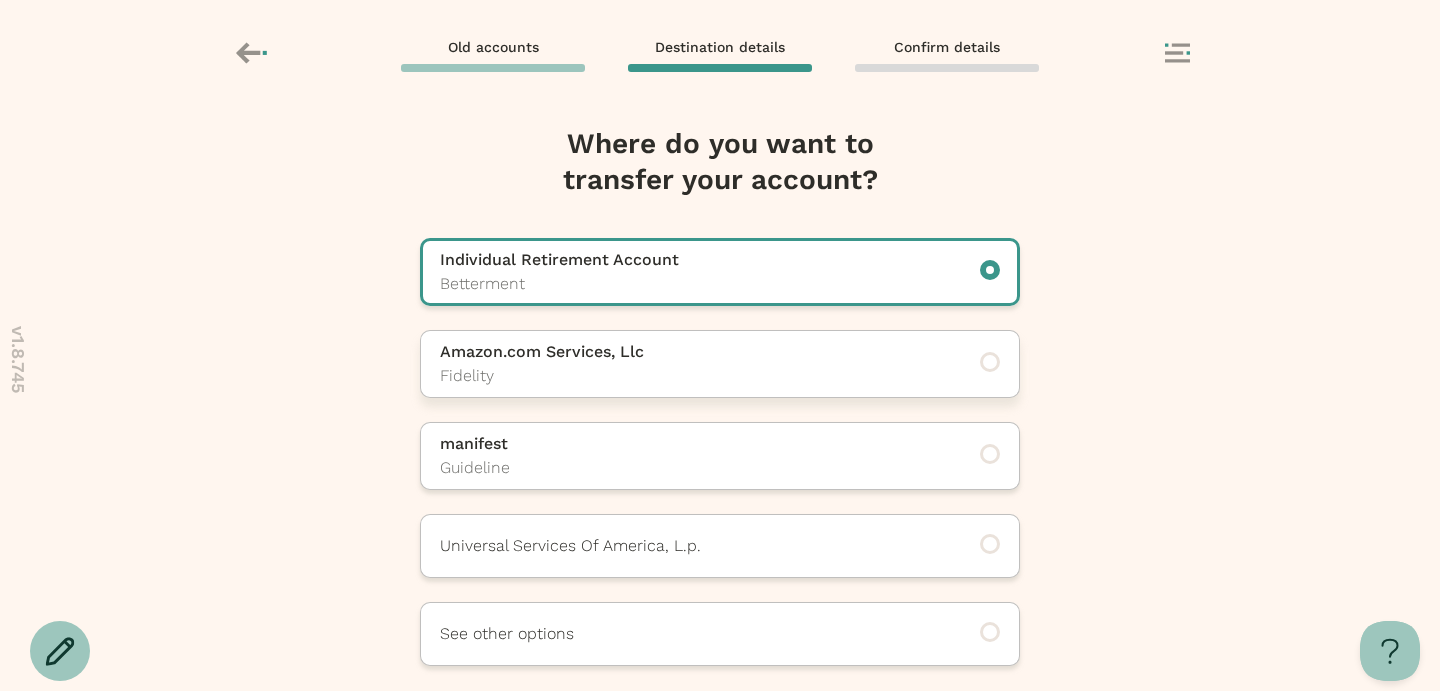 click on "Amazon.com Services, Llc" at bounding box center (692, 352) 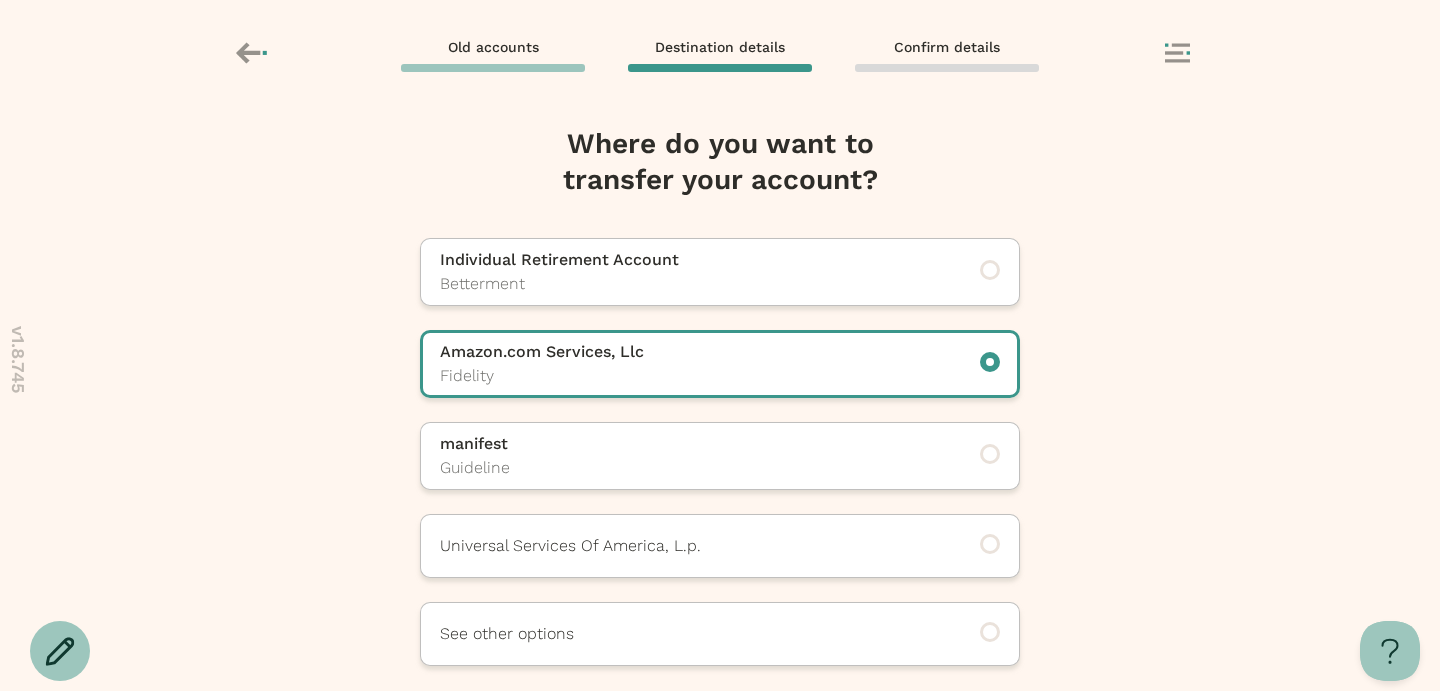 scroll, scrollTop: 85, scrollLeft: 0, axis: vertical 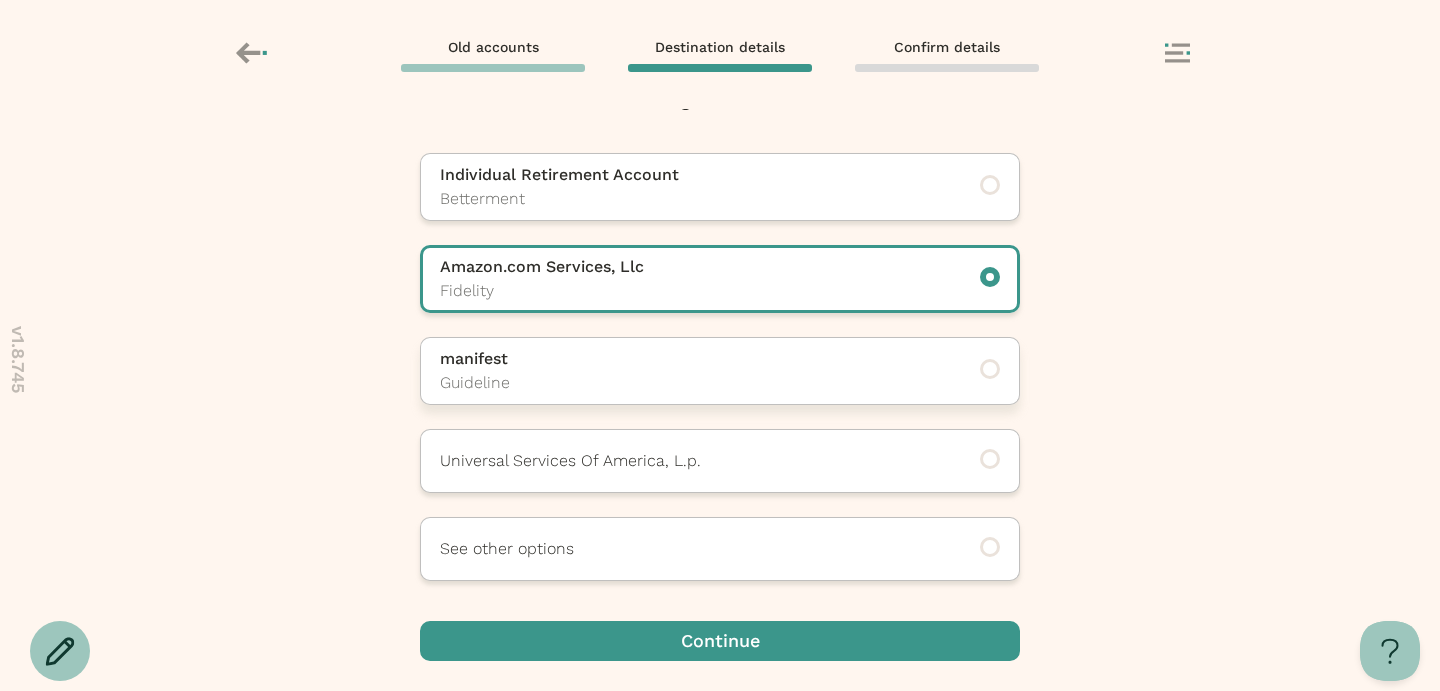 click on "Guideline" at bounding box center [692, 383] 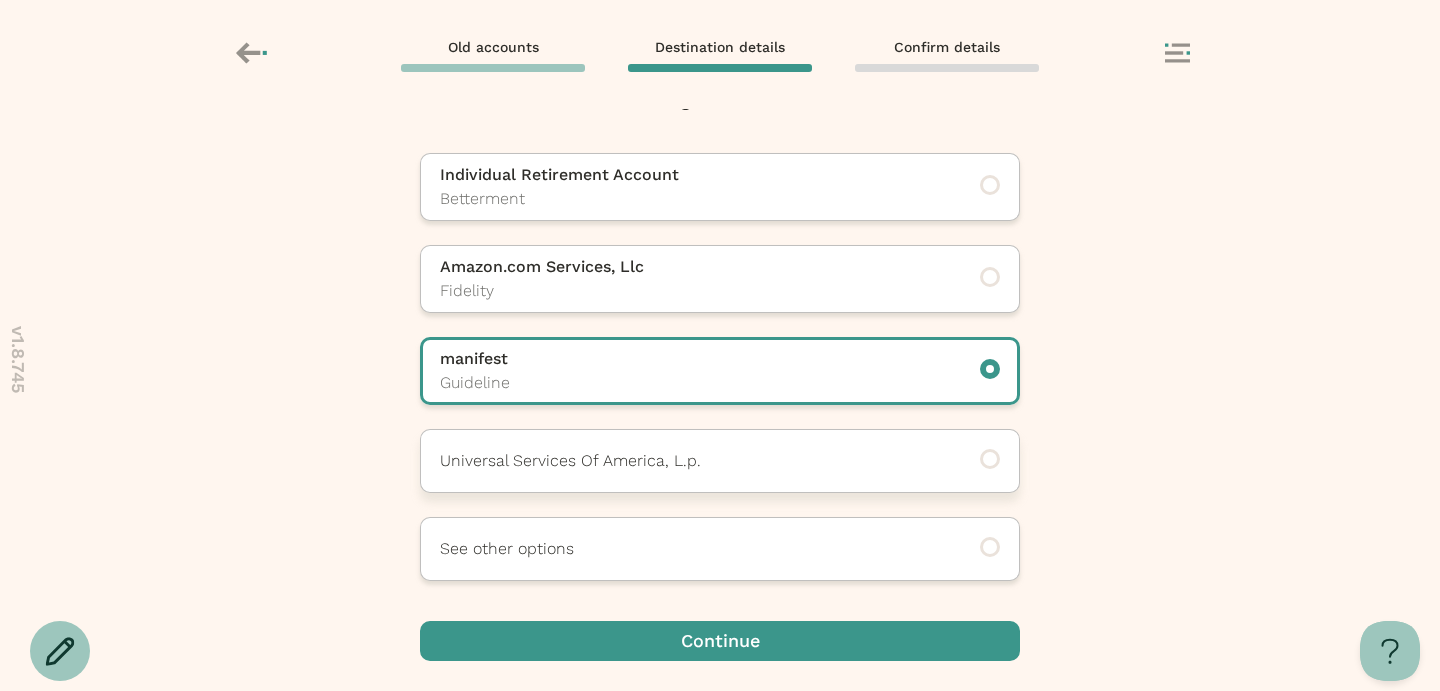 click on "Universal Services Of America, L.p." at bounding box center [692, 461] 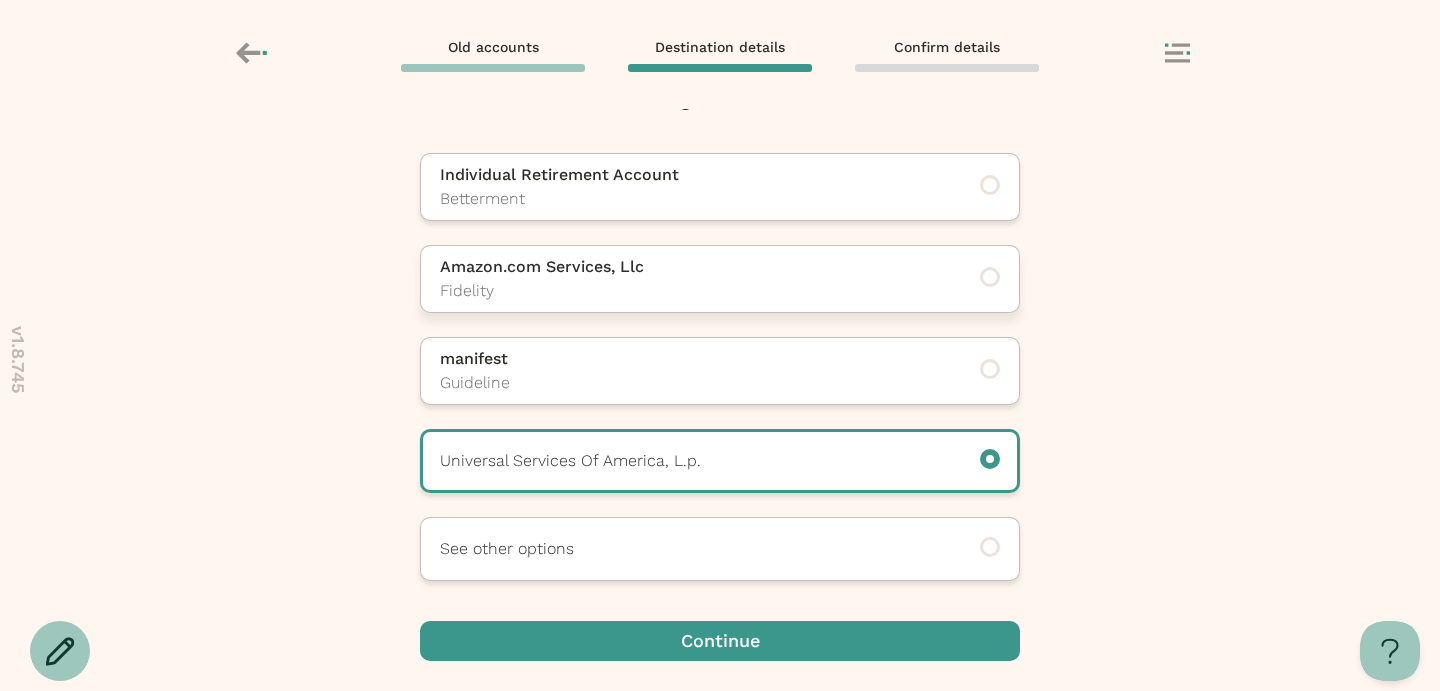 click on "Amazon.com Services, Llc" at bounding box center (692, 267) 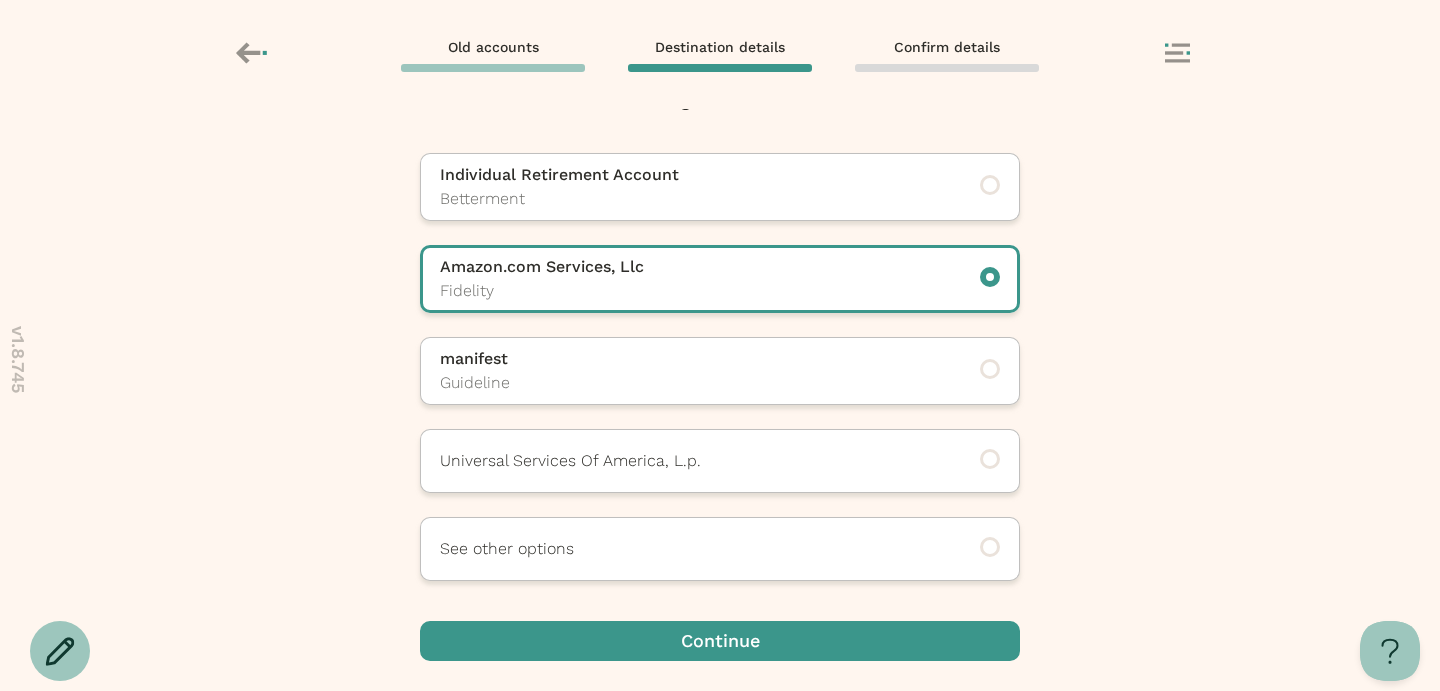 click at bounding box center [720, 641] 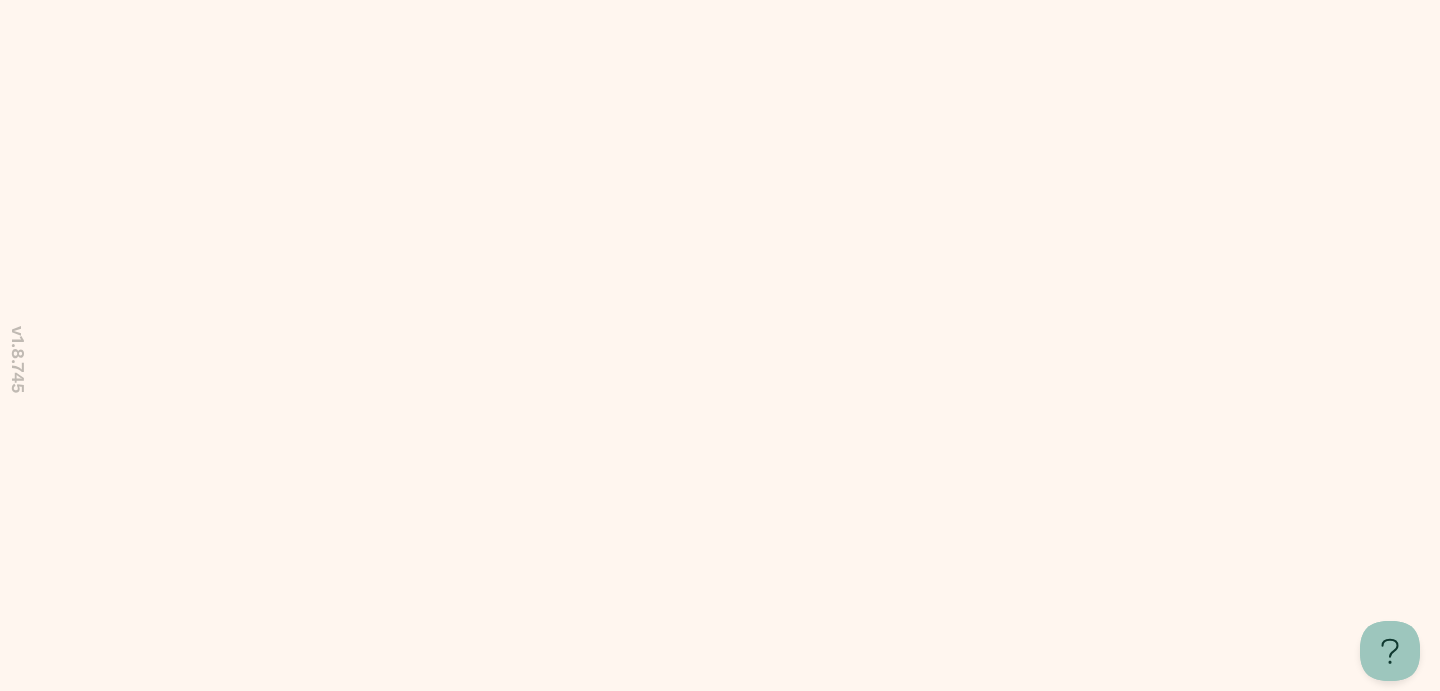 scroll, scrollTop: 0, scrollLeft: 0, axis: both 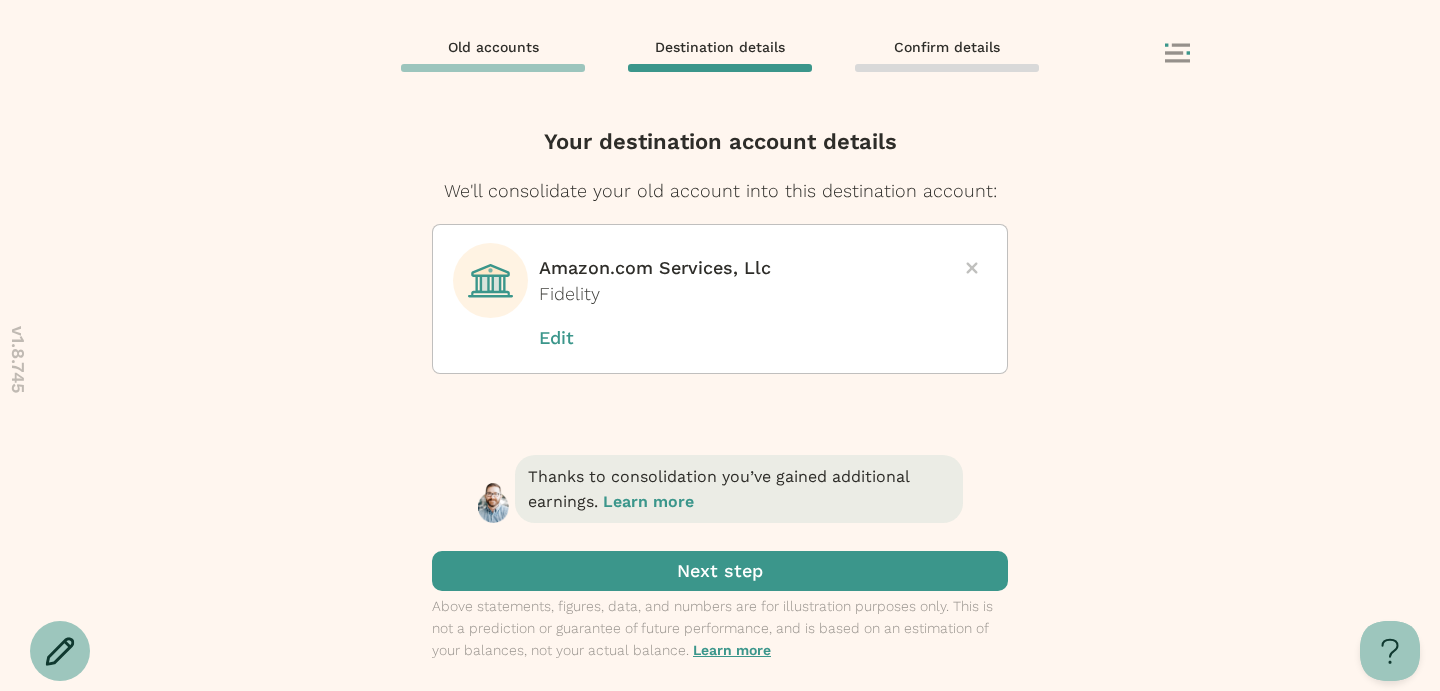 click at bounding box center (720, 571) 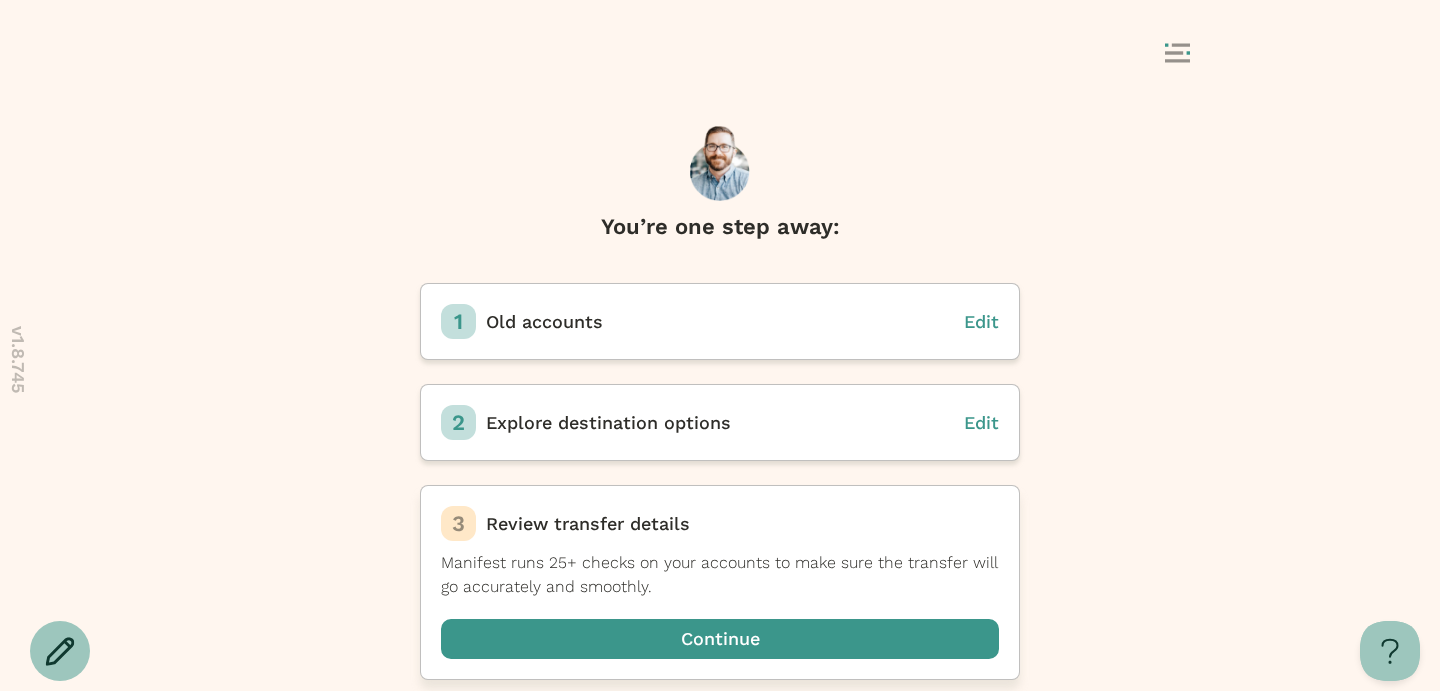 click at bounding box center (720, 639) 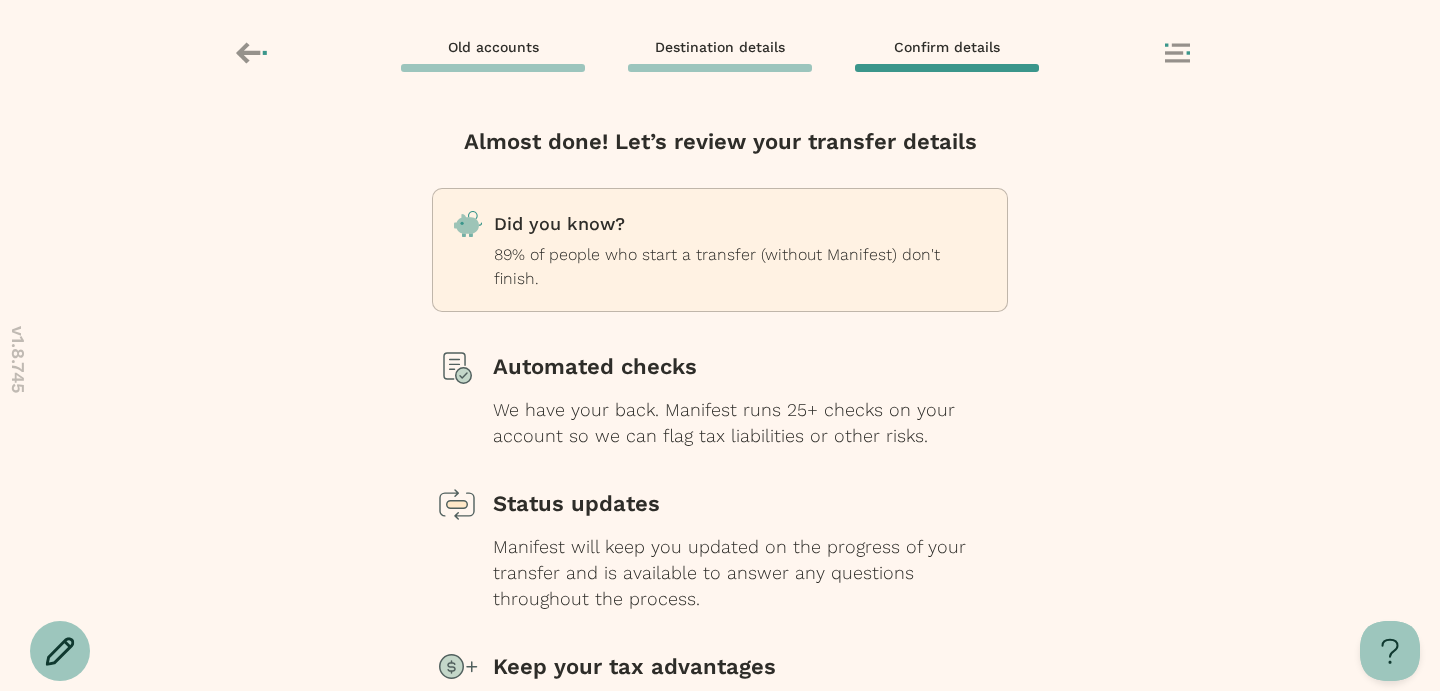 scroll, scrollTop: 232, scrollLeft: 0, axis: vertical 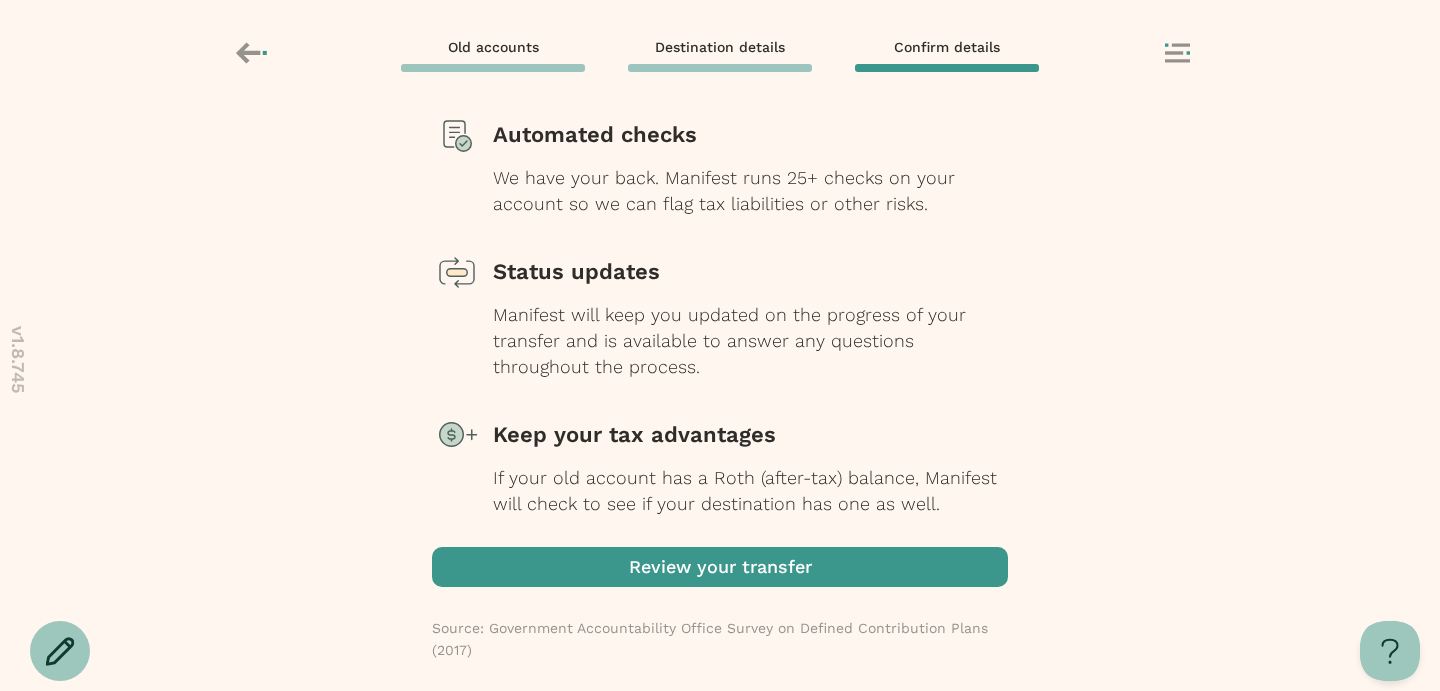 click at bounding box center (720, 567) 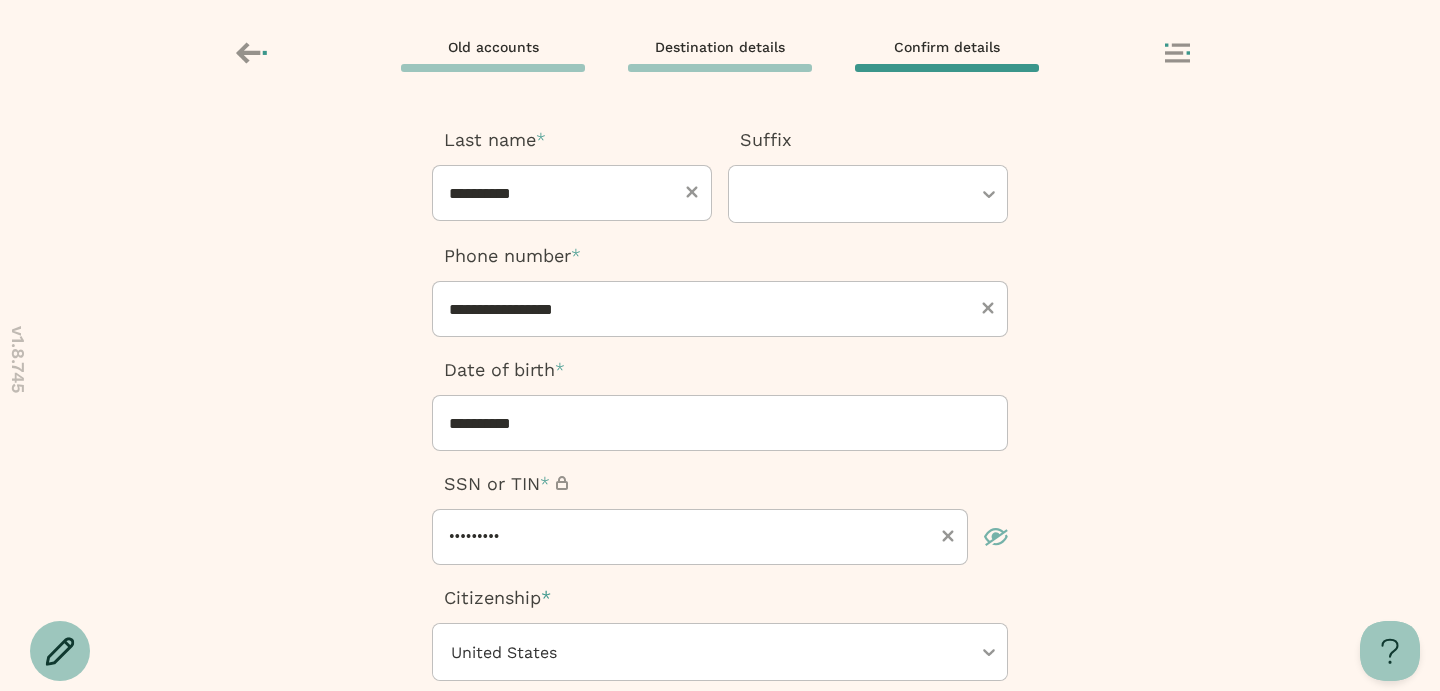 scroll, scrollTop: 513, scrollLeft: 0, axis: vertical 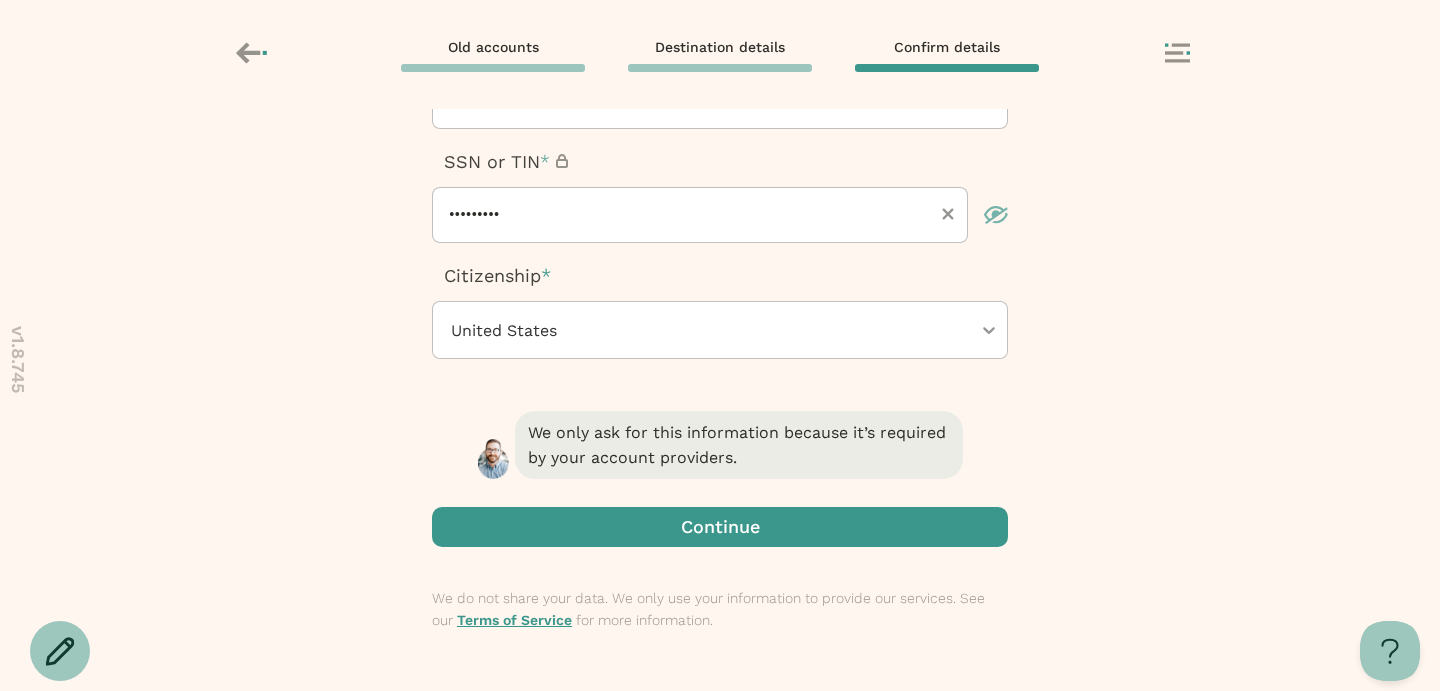 click at bounding box center [720, 527] 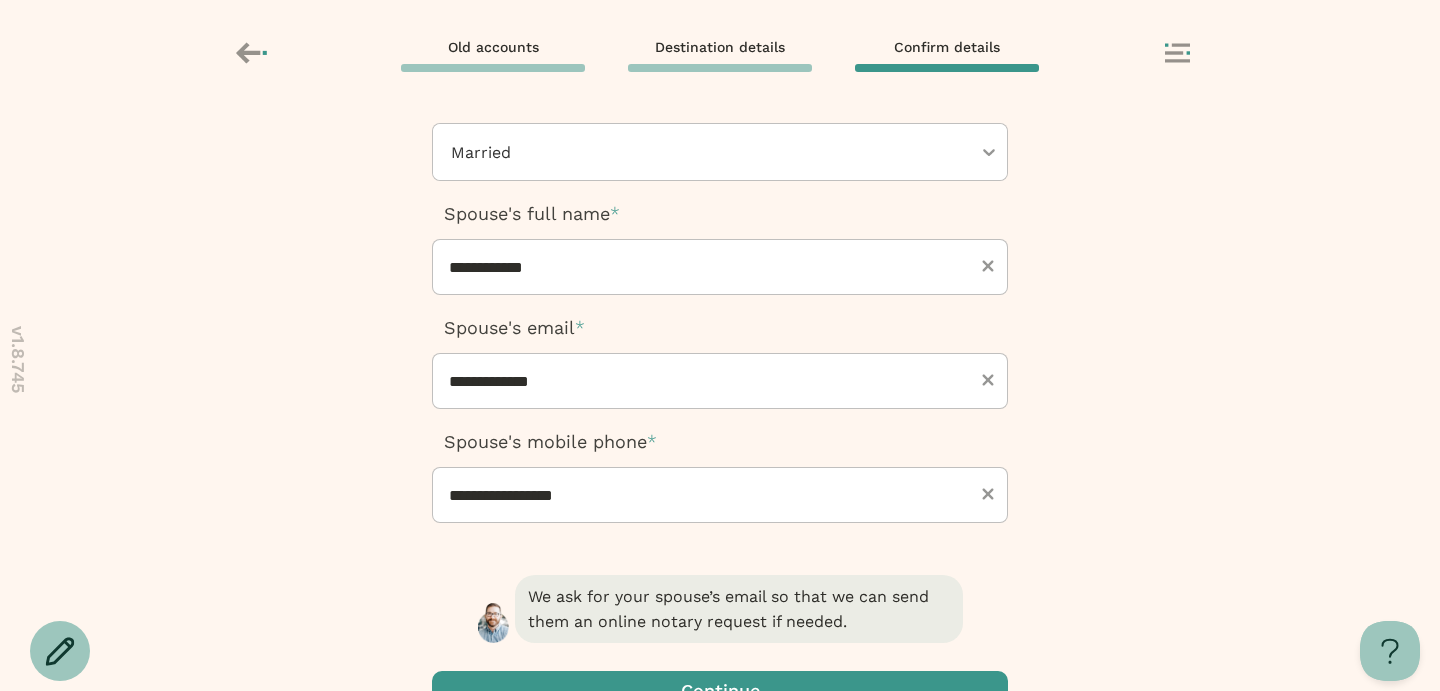 scroll, scrollTop: 0, scrollLeft: 0, axis: both 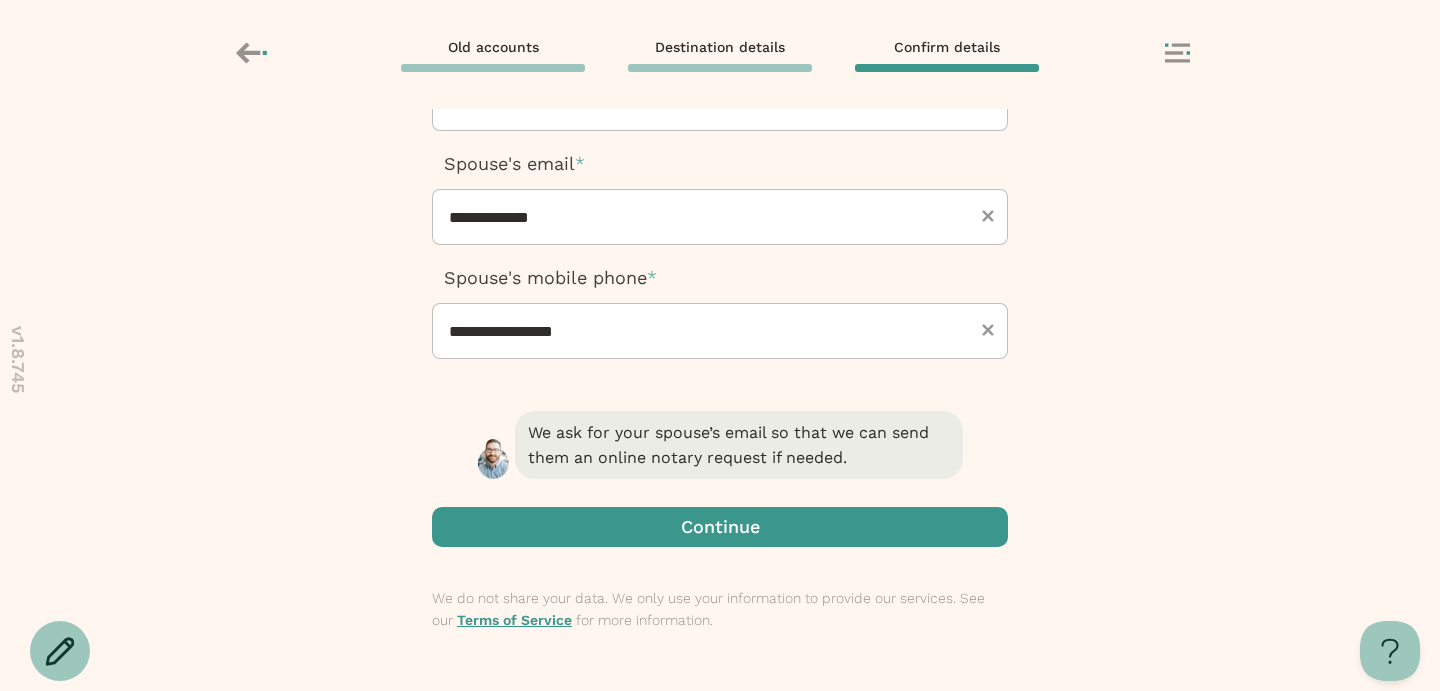 click at bounding box center (720, 527) 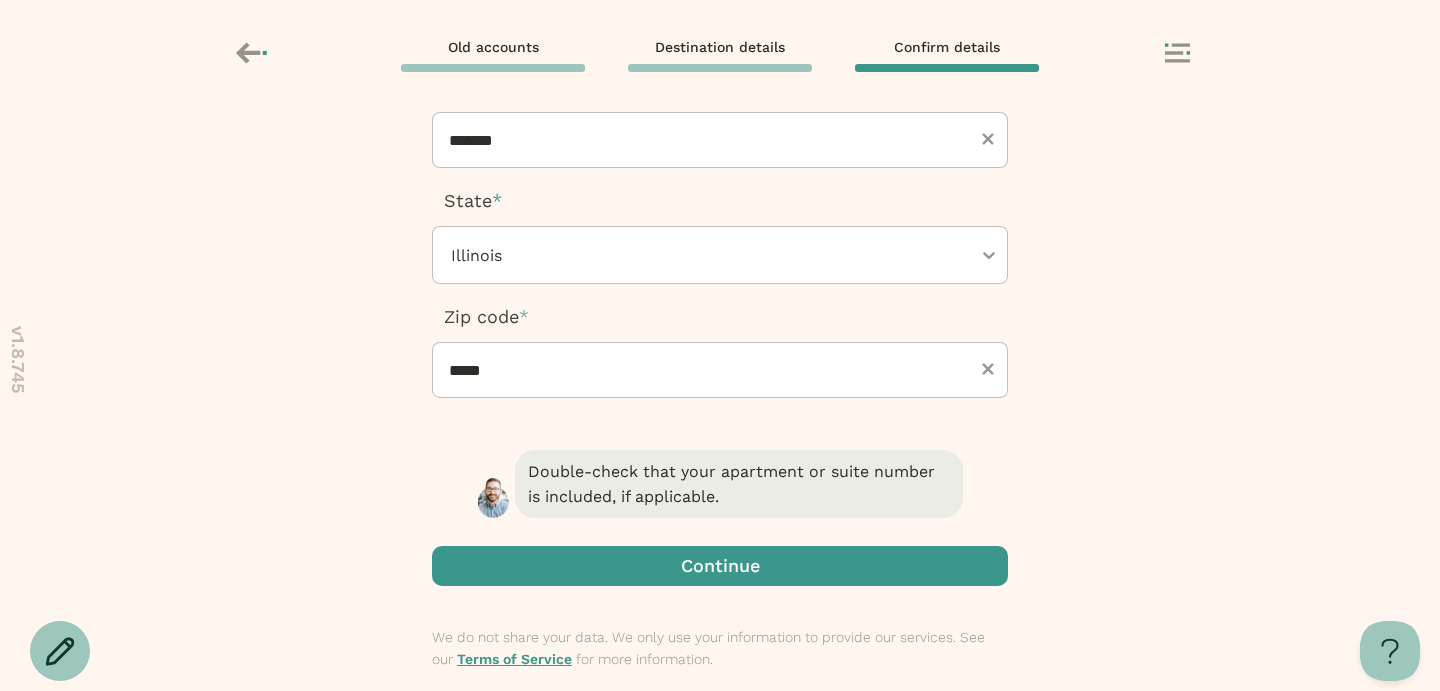 scroll, scrollTop: 399, scrollLeft: 0, axis: vertical 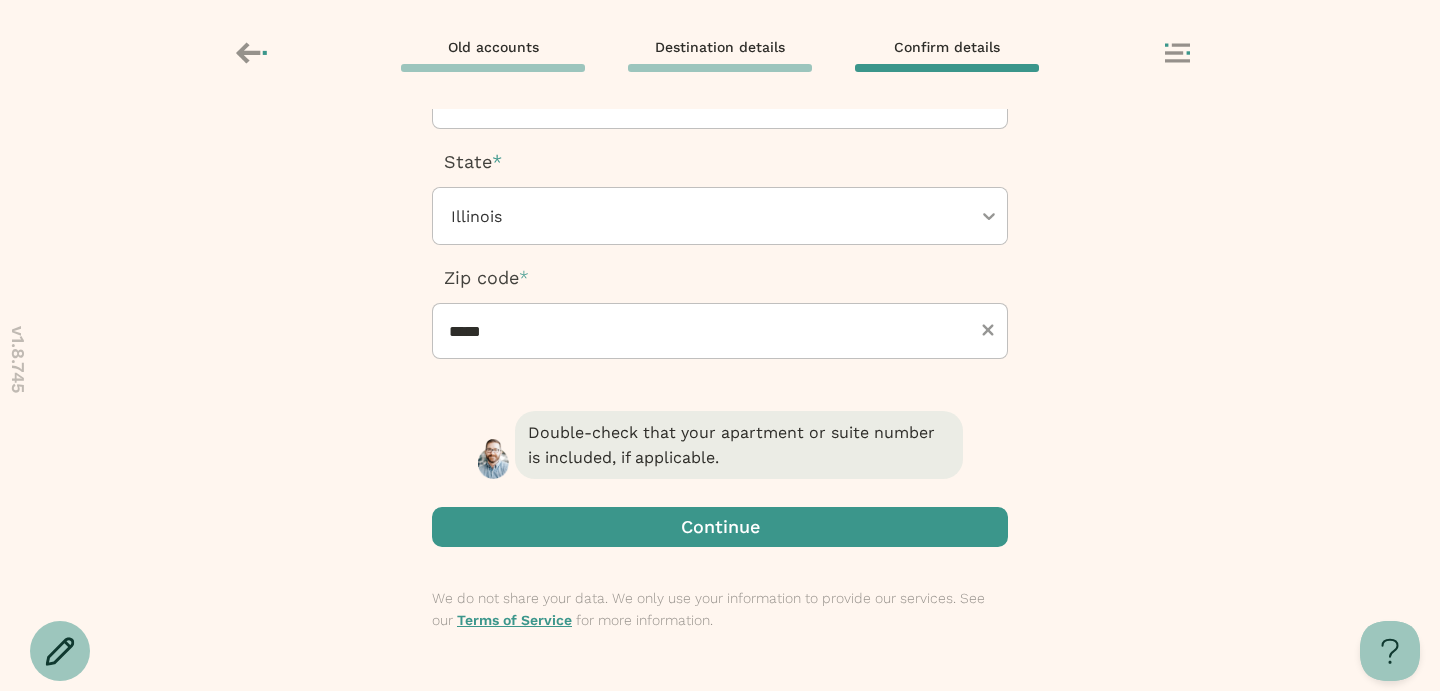 click at bounding box center [720, 527] 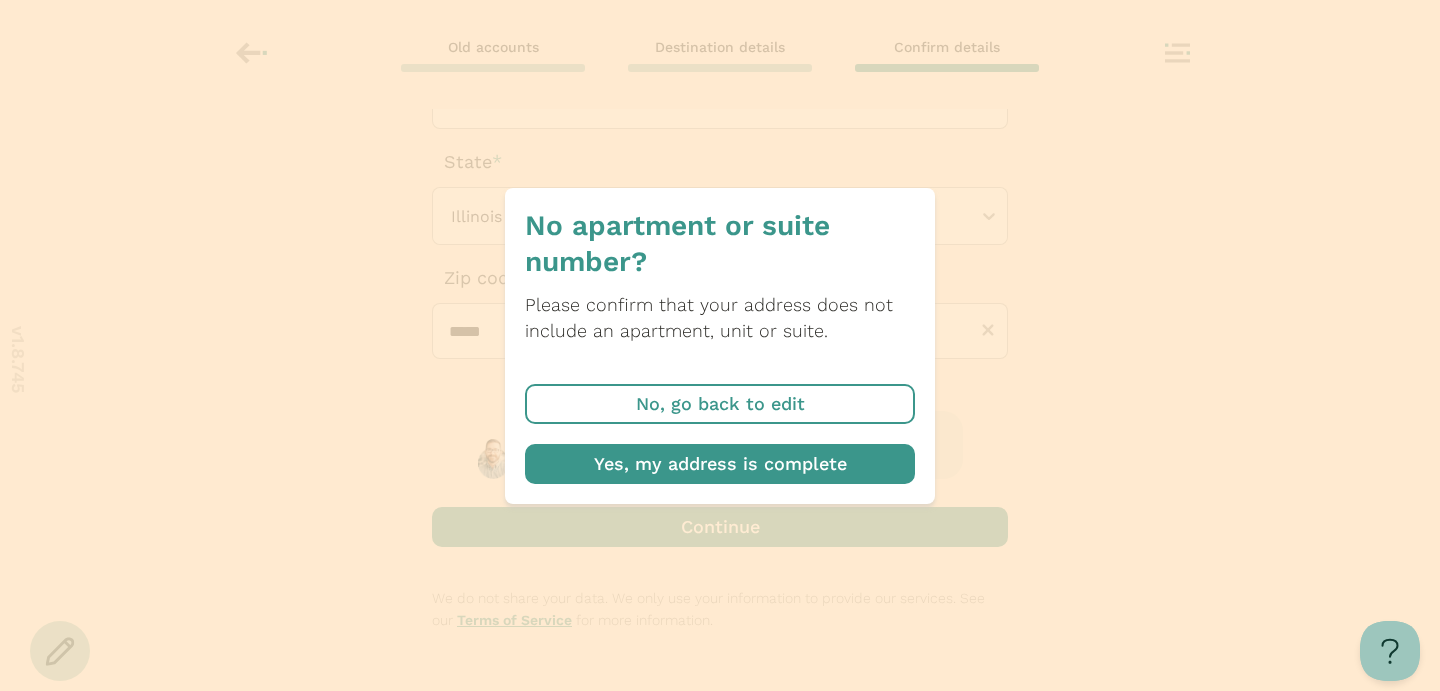 click at bounding box center [720, 464] 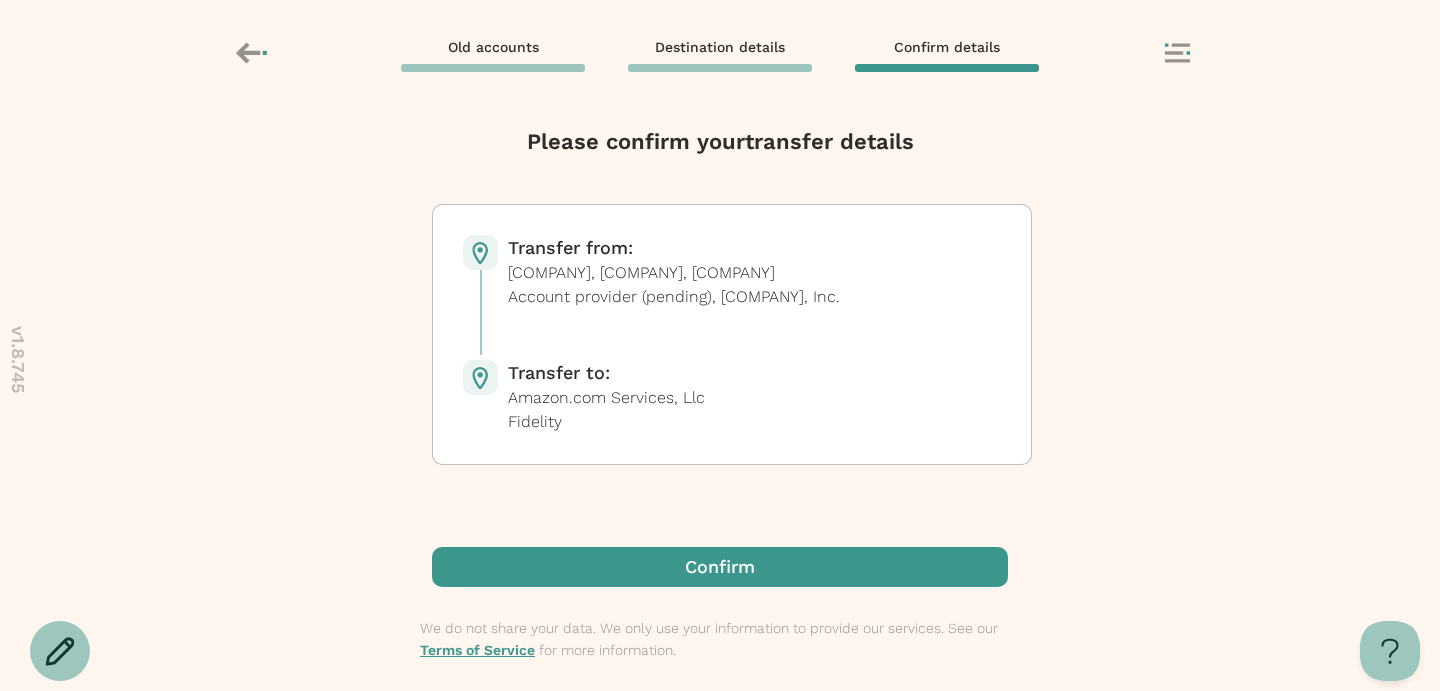 scroll, scrollTop: 0, scrollLeft: 0, axis: both 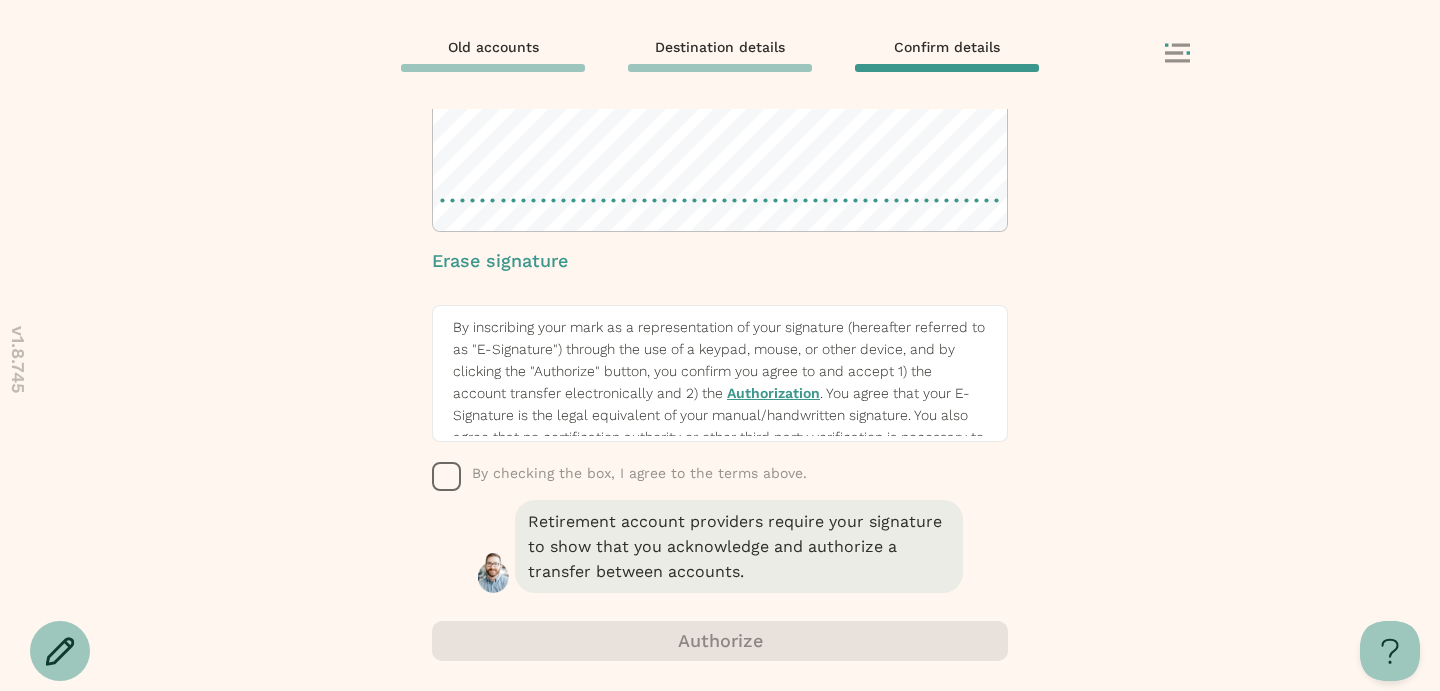 click 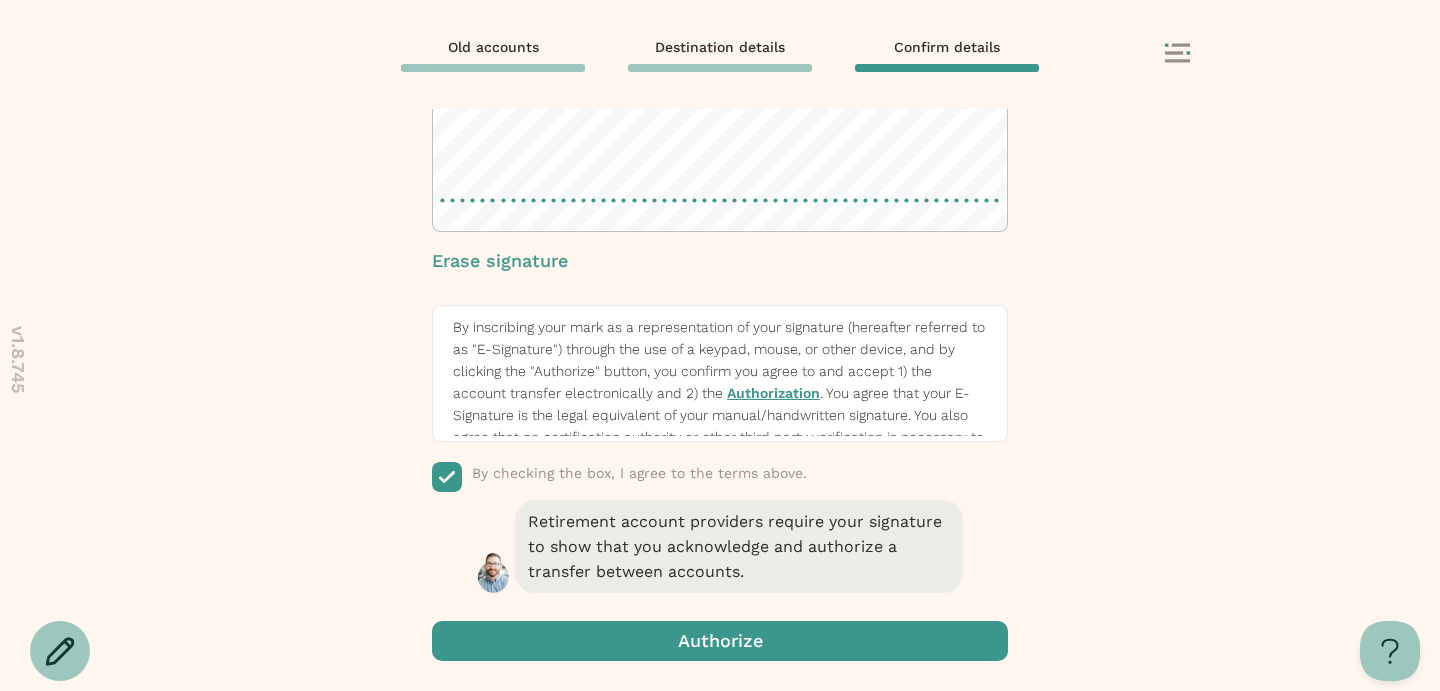 click at bounding box center (720, 641) 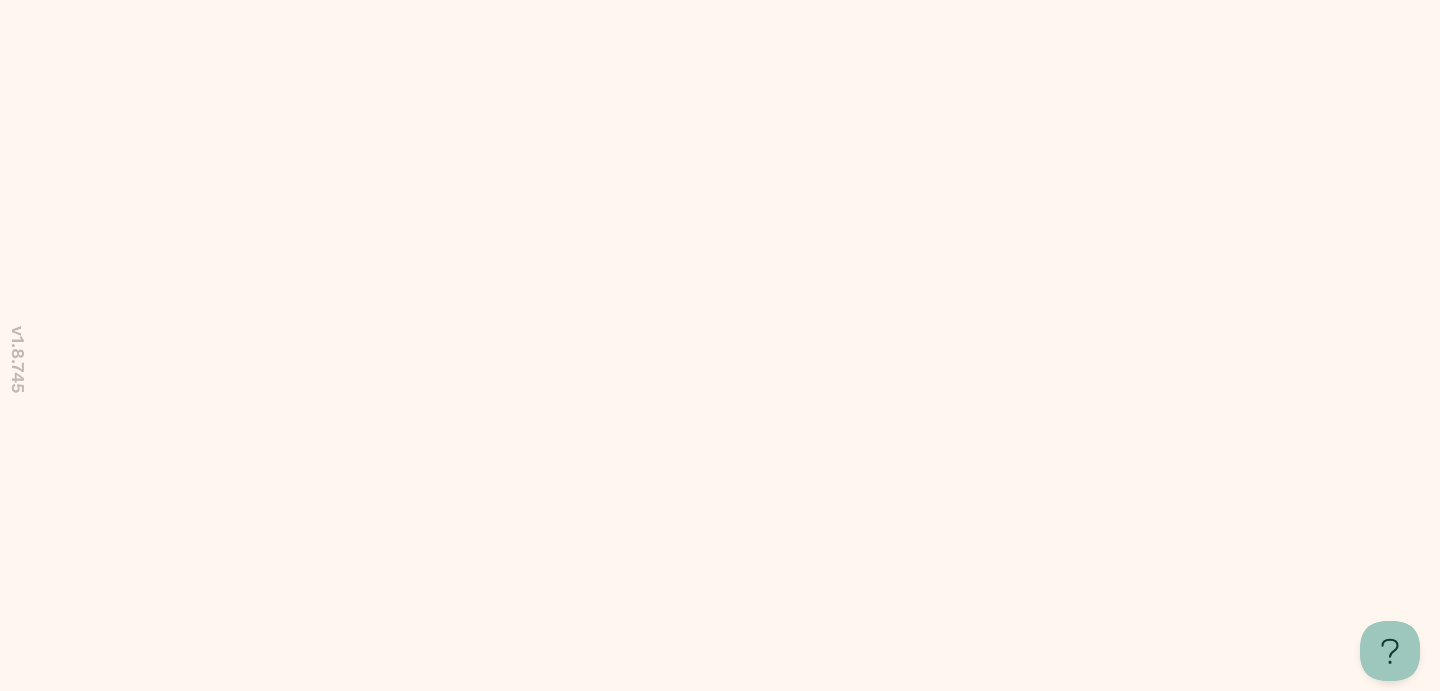 scroll, scrollTop: 0, scrollLeft: 0, axis: both 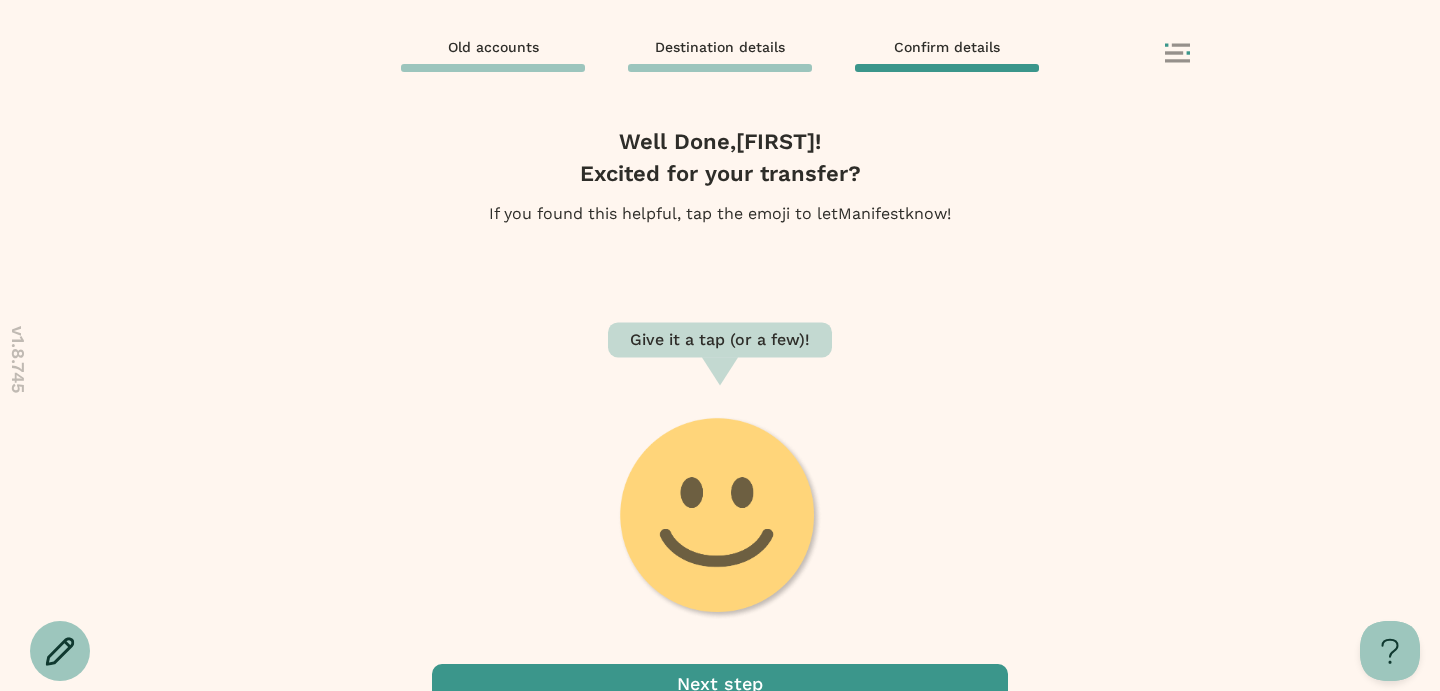 click at bounding box center (720, 684) 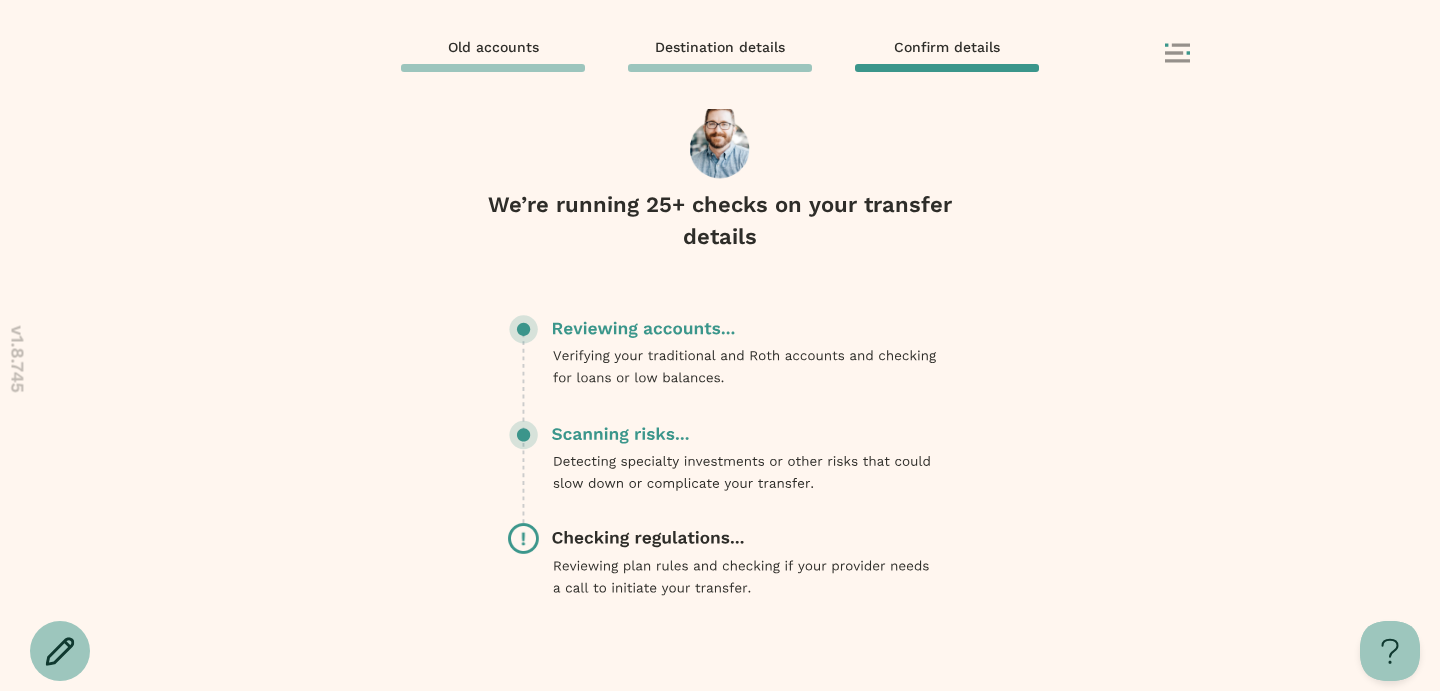 scroll, scrollTop: 0, scrollLeft: 0, axis: both 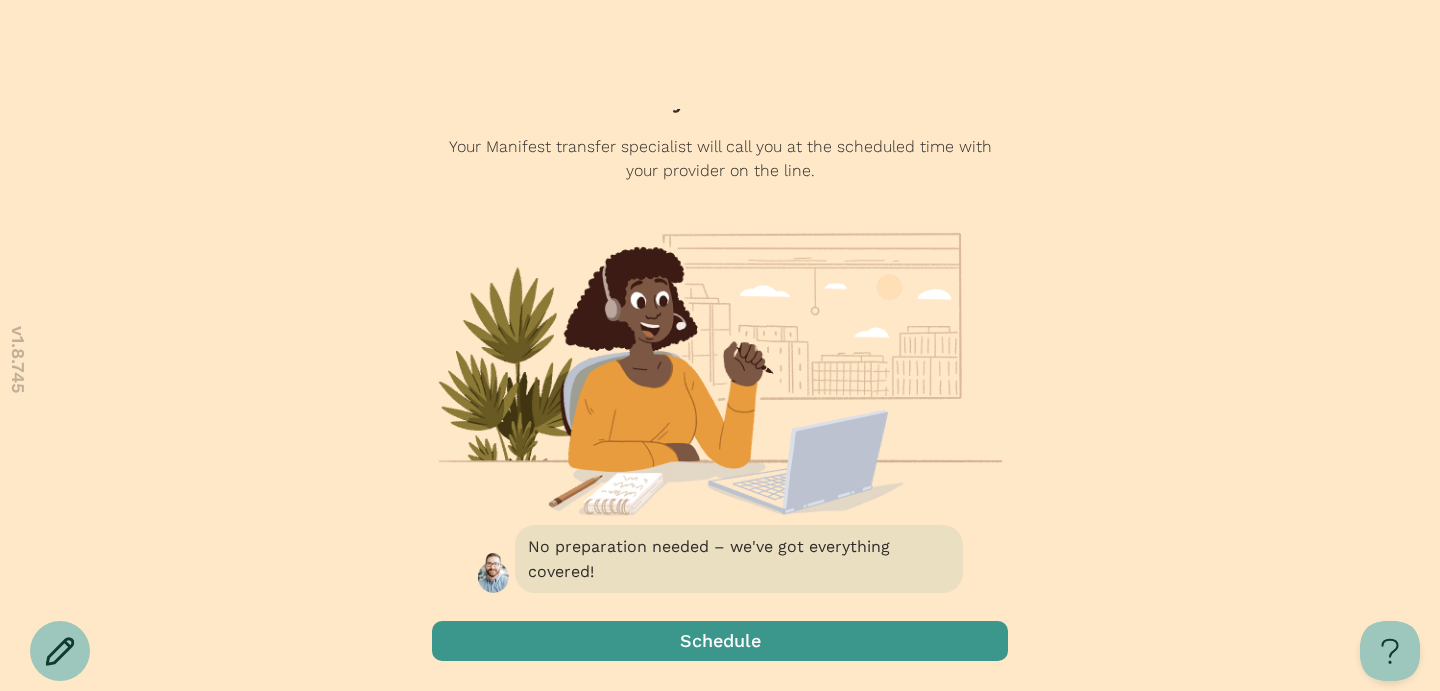 click at bounding box center (720, 641) 